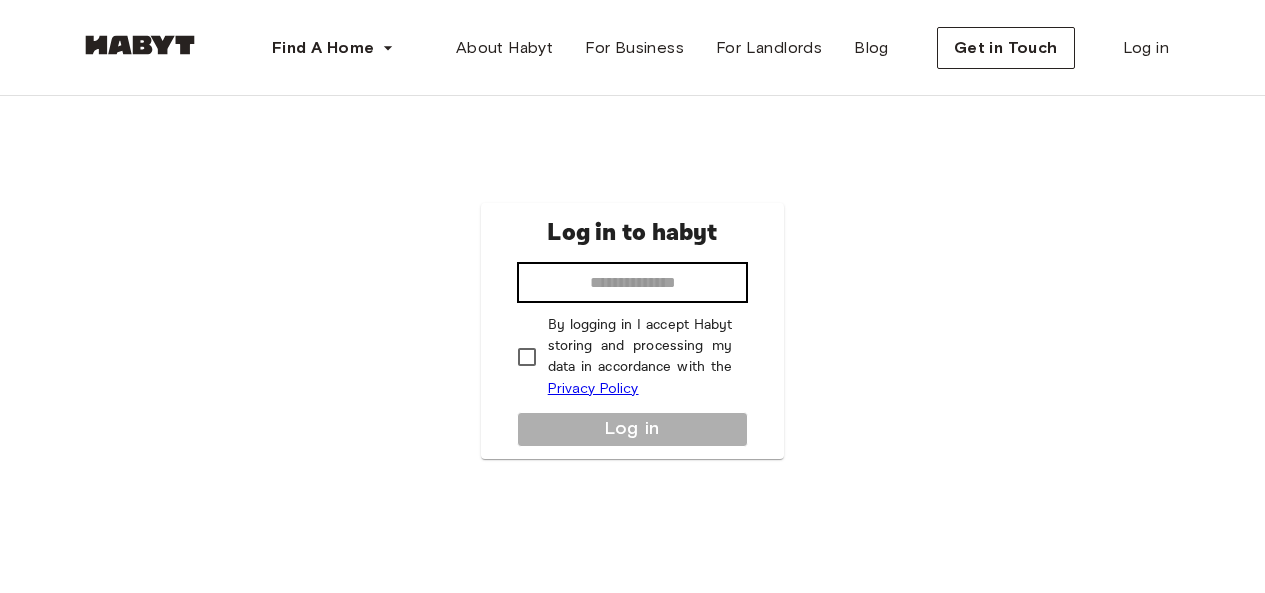 scroll, scrollTop: 0, scrollLeft: 0, axis: both 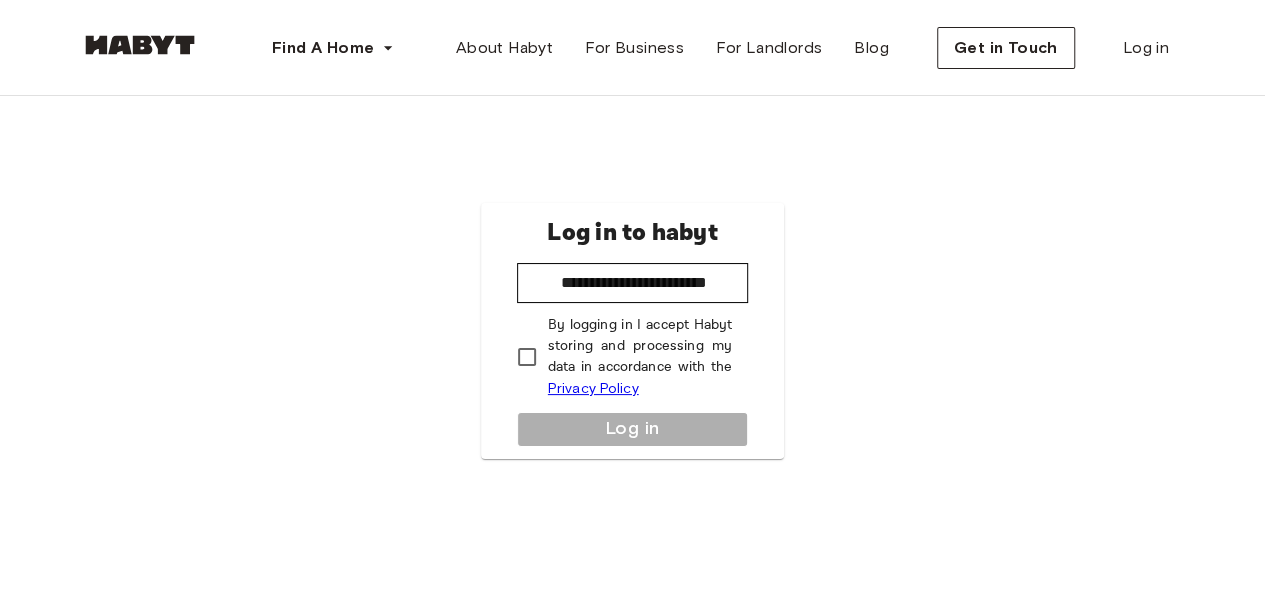 type on "**********" 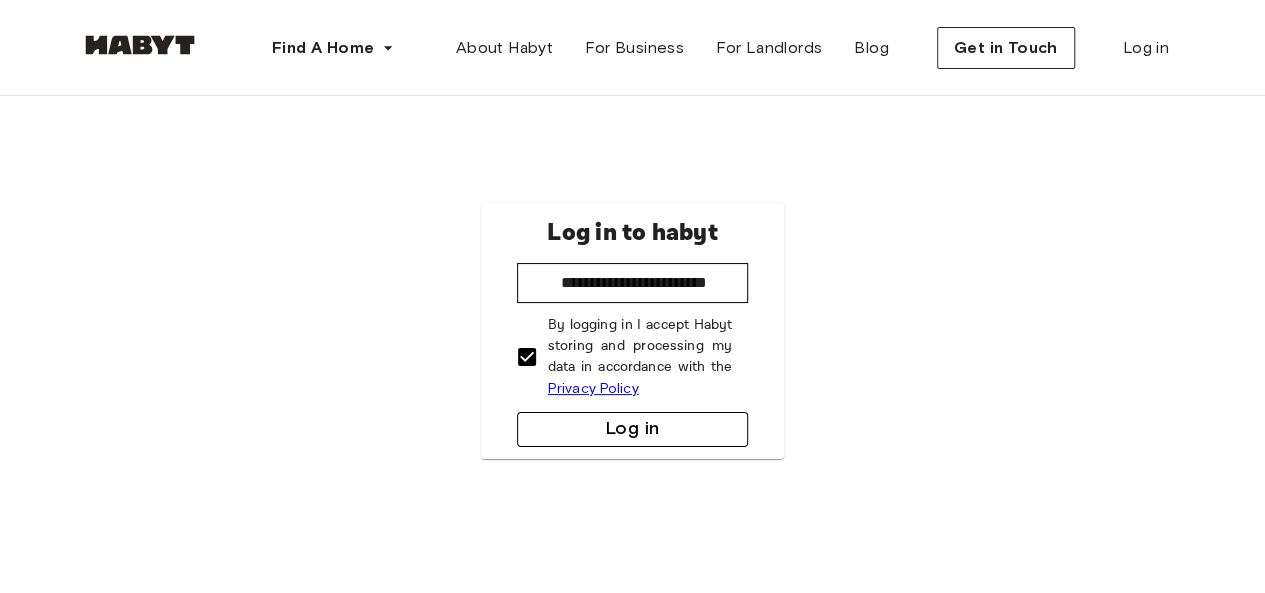 click on "Log in" at bounding box center [633, 429] 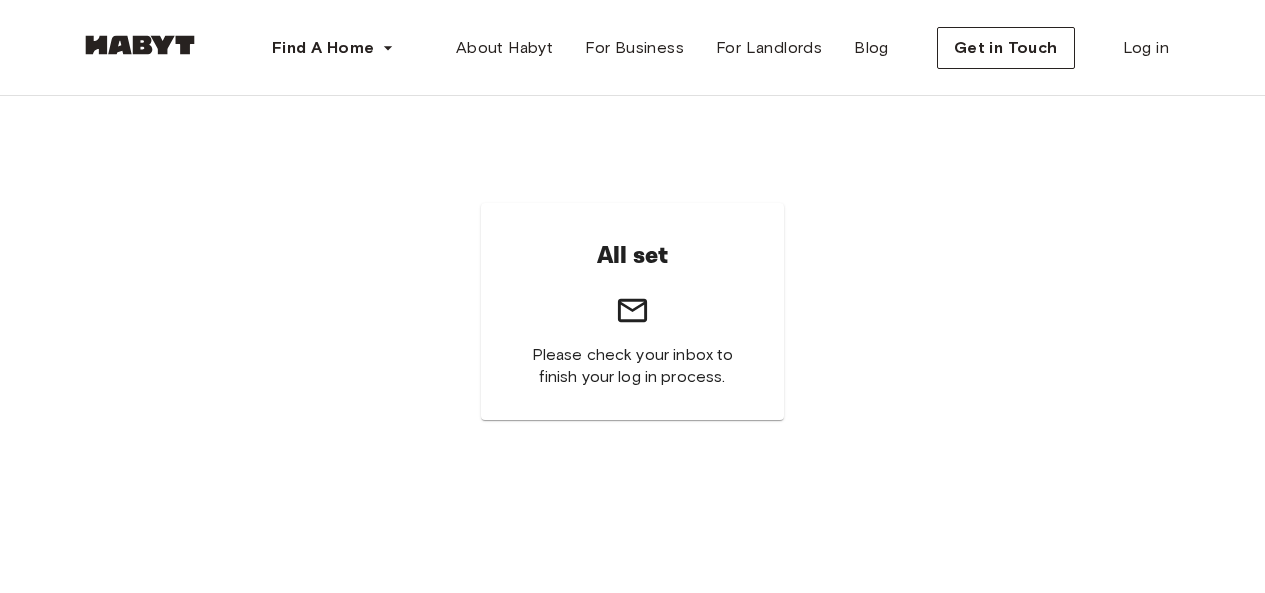 scroll, scrollTop: 0, scrollLeft: 0, axis: both 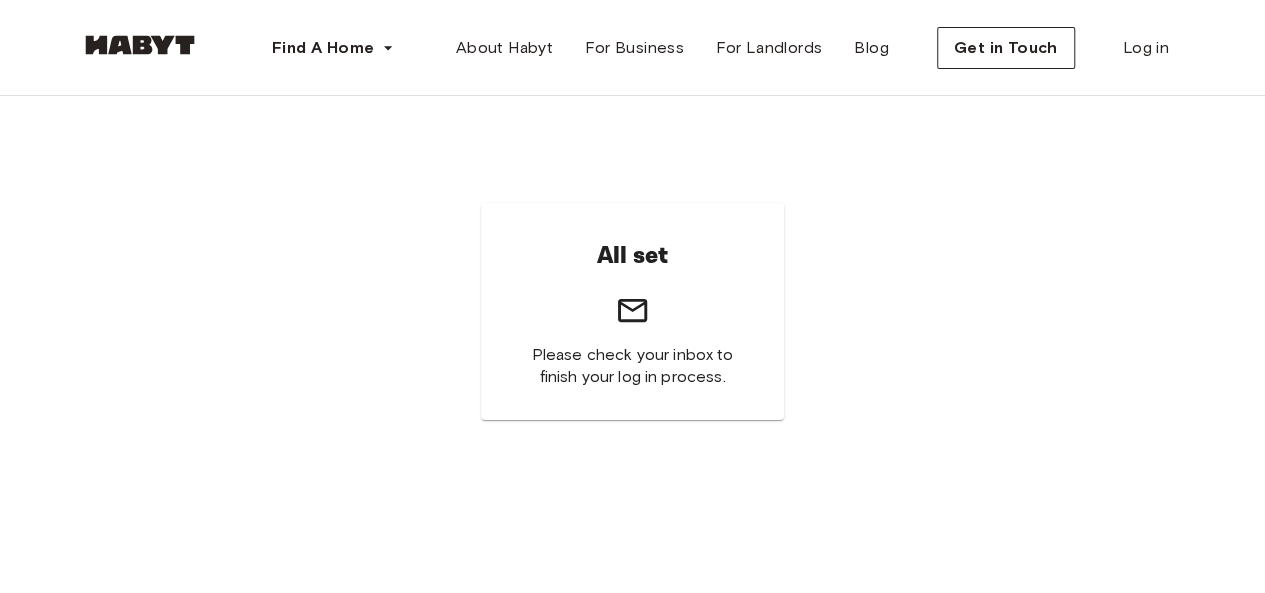 click 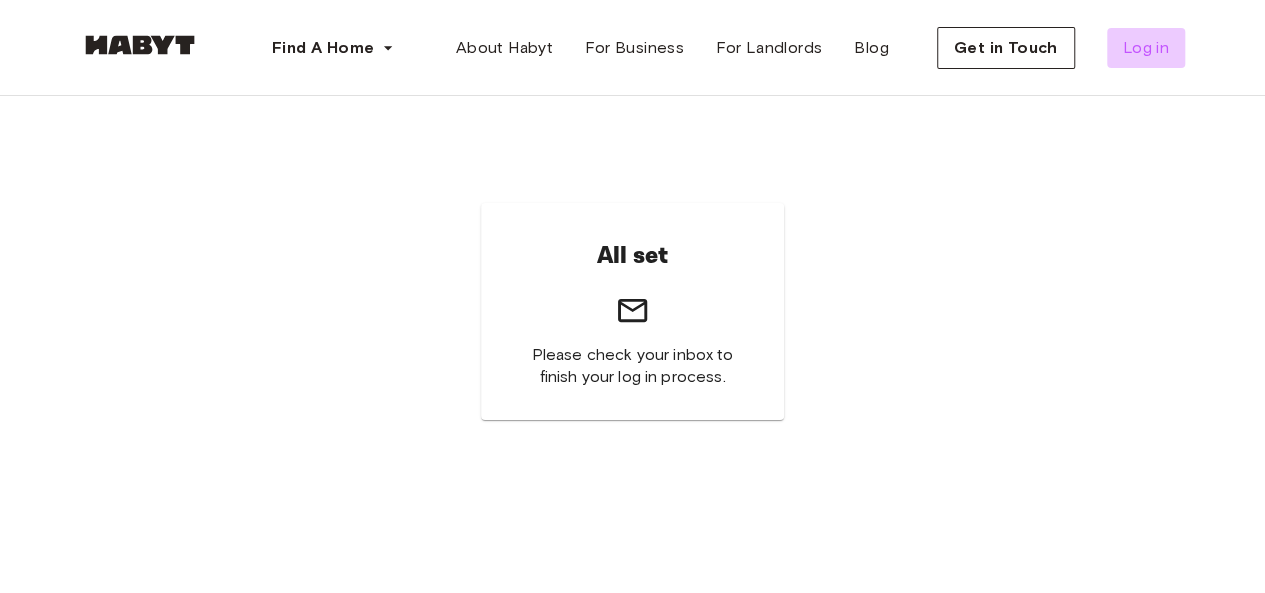 drag, startPoint x: 1136, startPoint y: 43, endPoint x: 1100, endPoint y: 63, distance: 41.18252 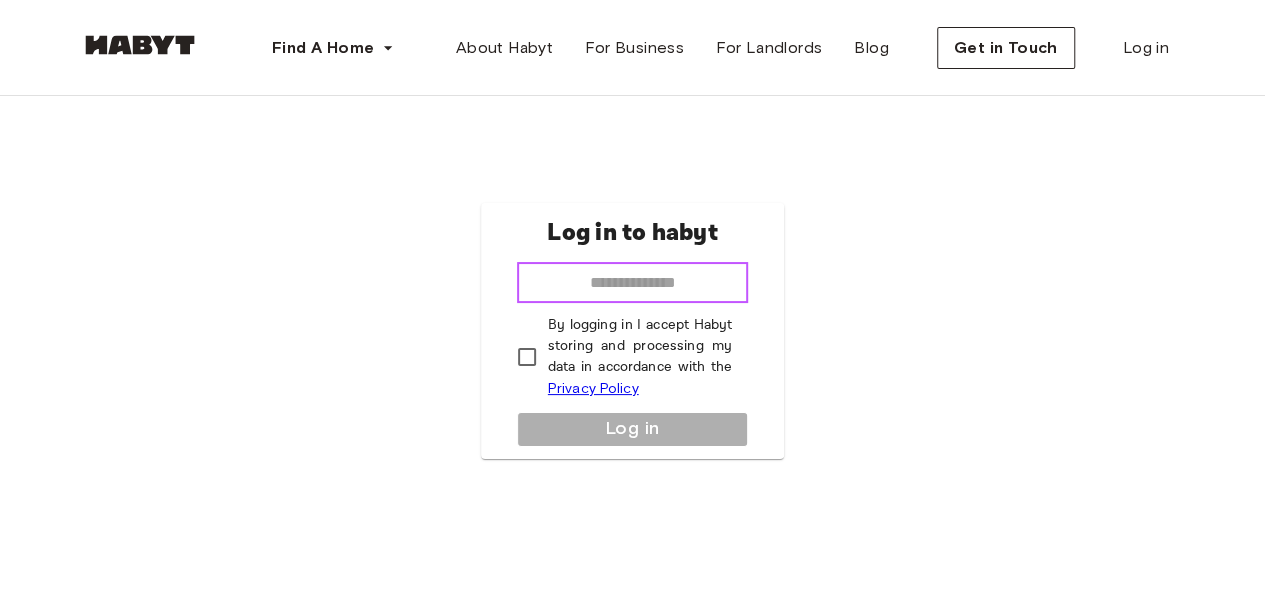 click at bounding box center [633, 283] 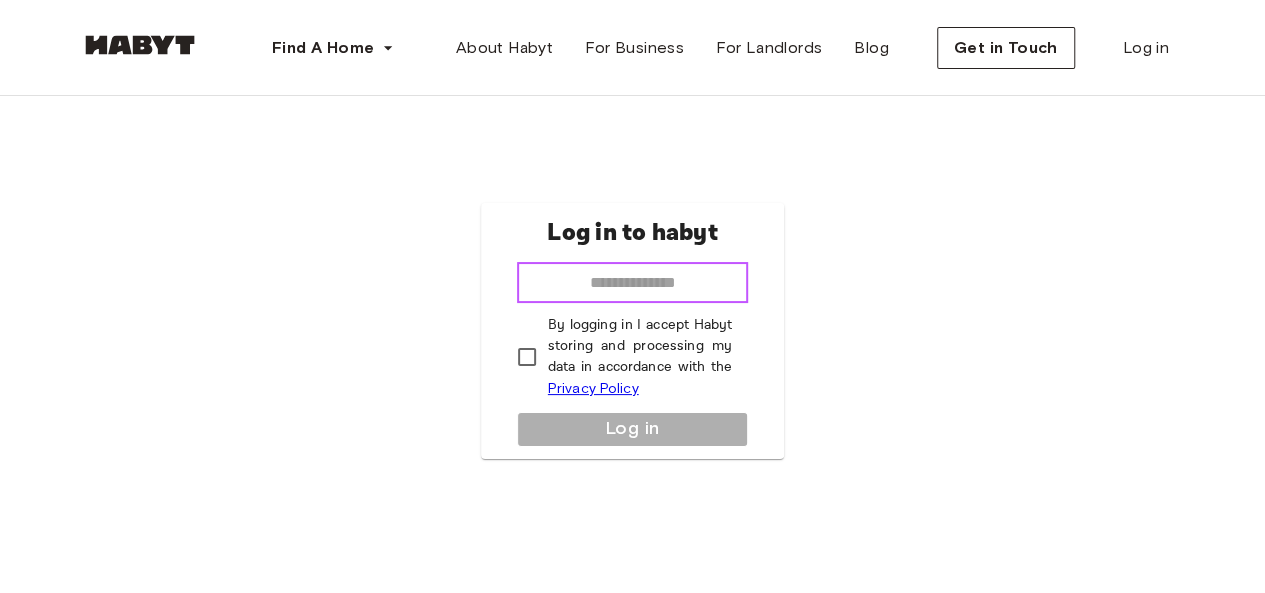 paste on "**********" 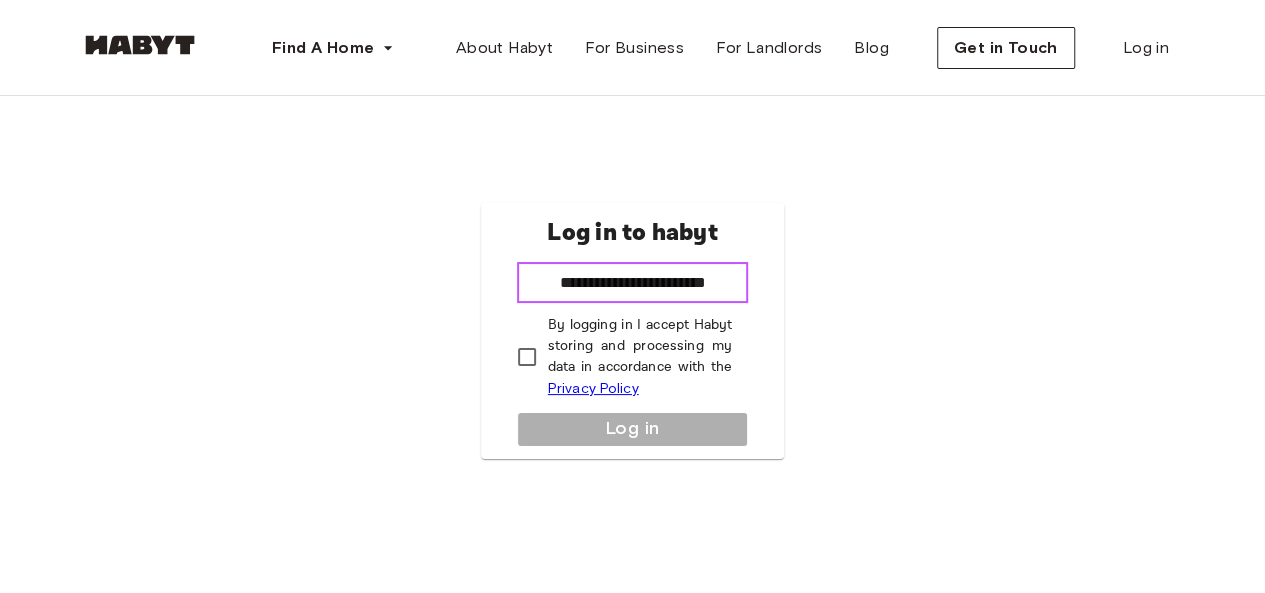 scroll, scrollTop: 0, scrollLeft: 1, axis: horizontal 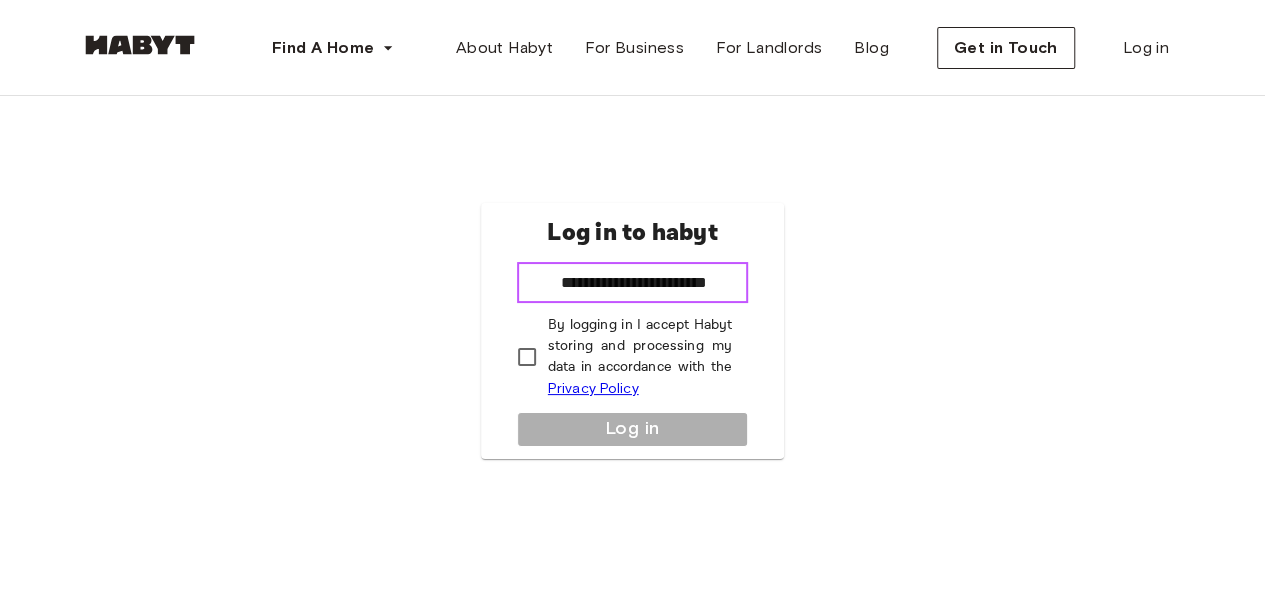 type on "**********" 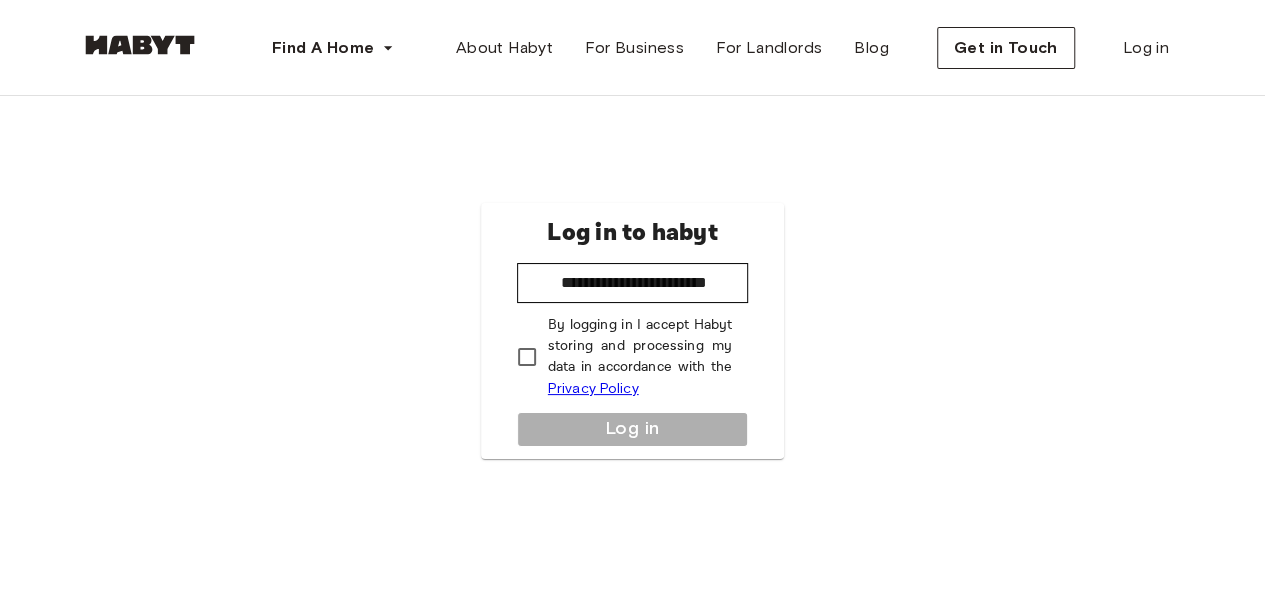click on "**********" at bounding box center [633, 331] 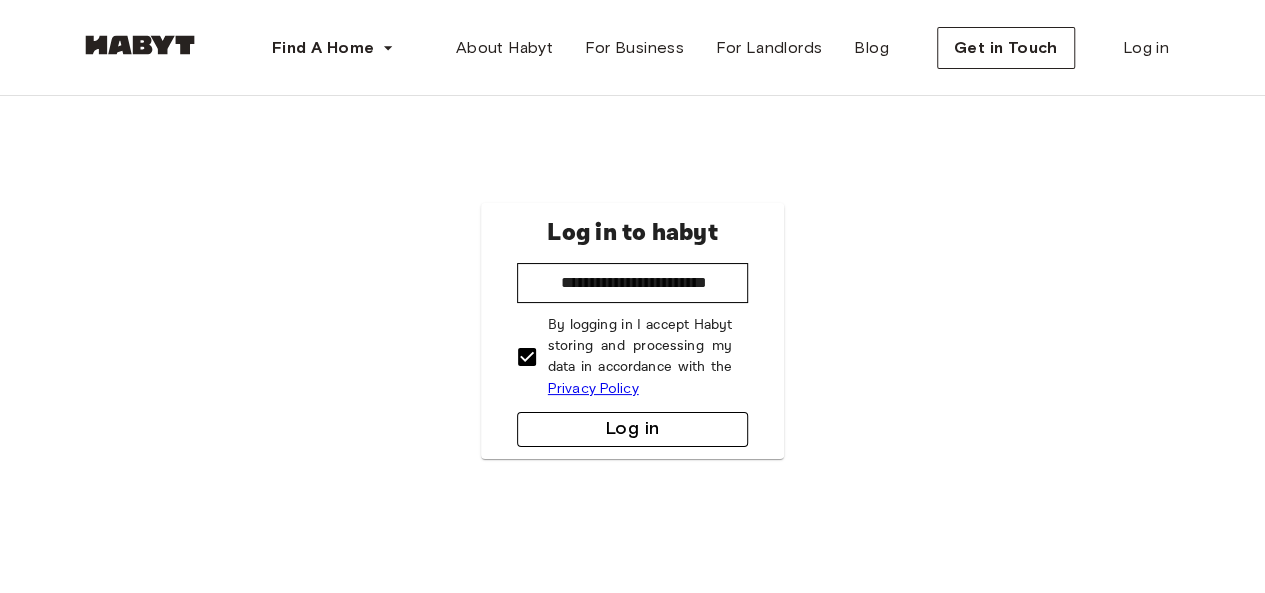 click on "Log in" at bounding box center [633, 429] 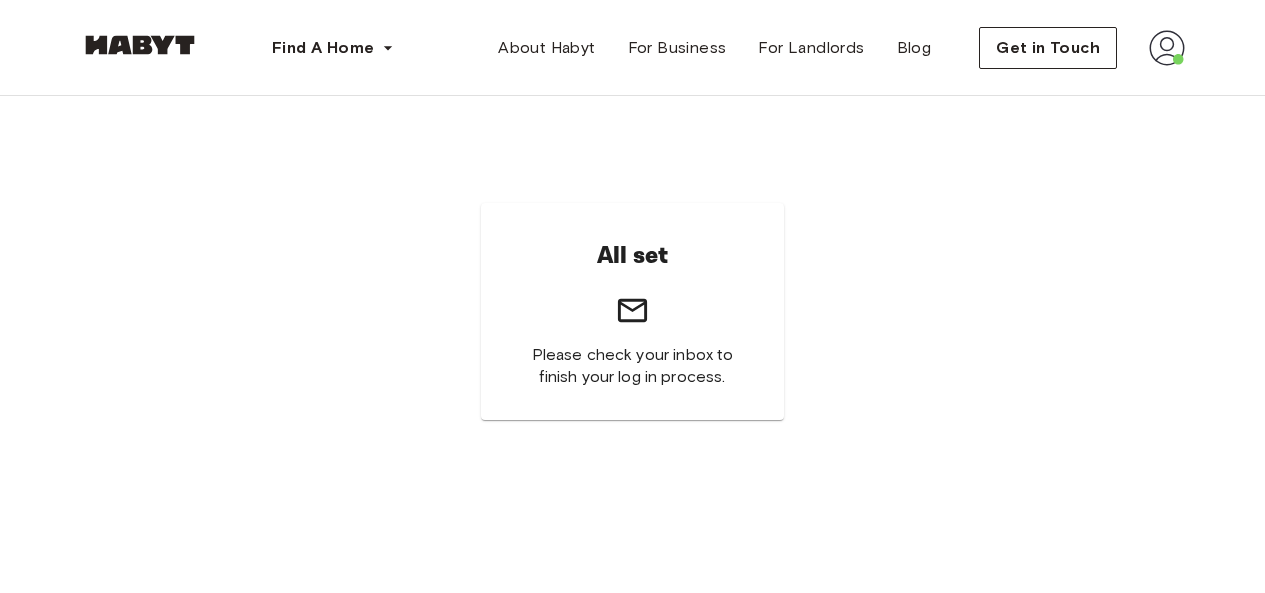scroll, scrollTop: 0, scrollLeft: 0, axis: both 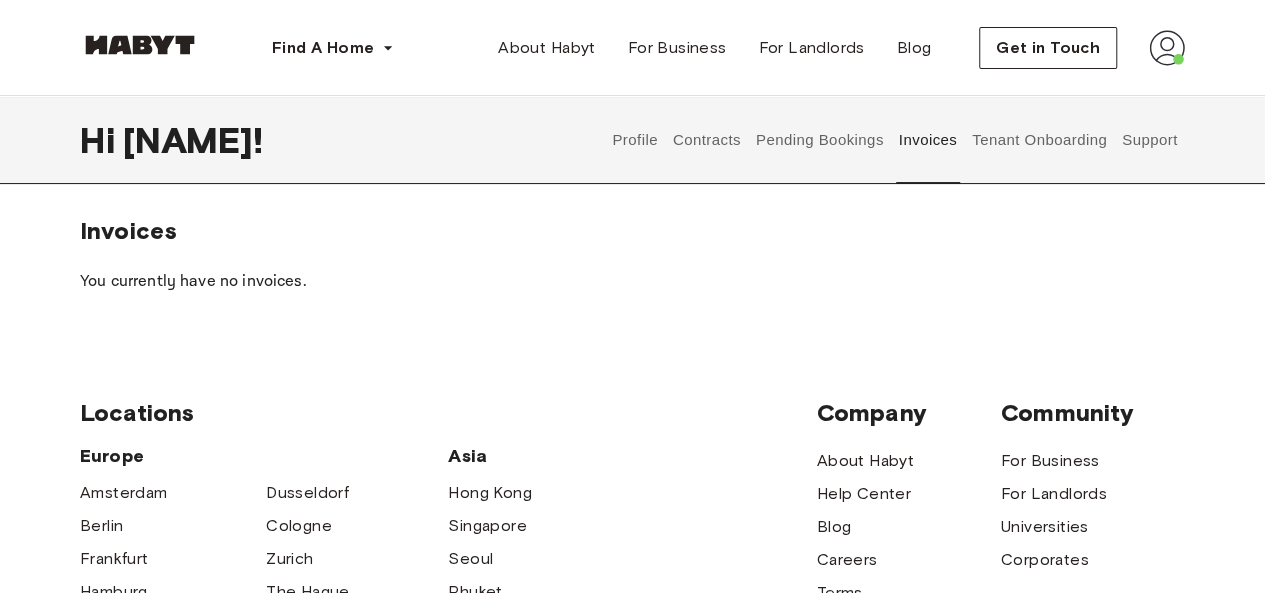 type 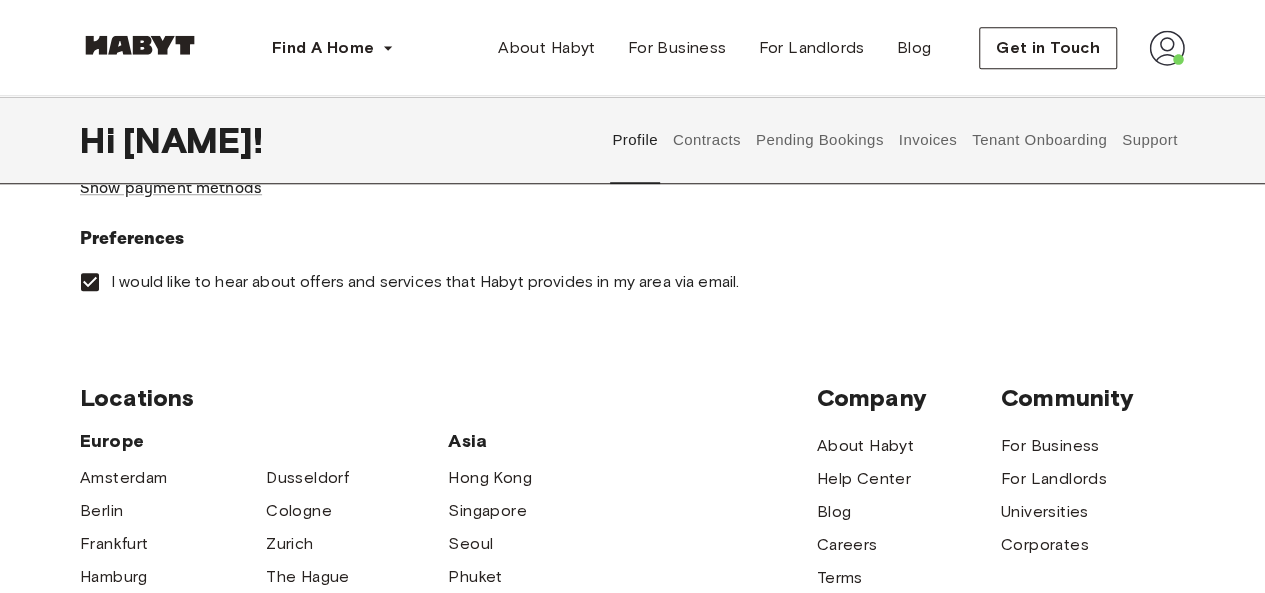 scroll, scrollTop: 600, scrollLeft: 0, axis: vertical 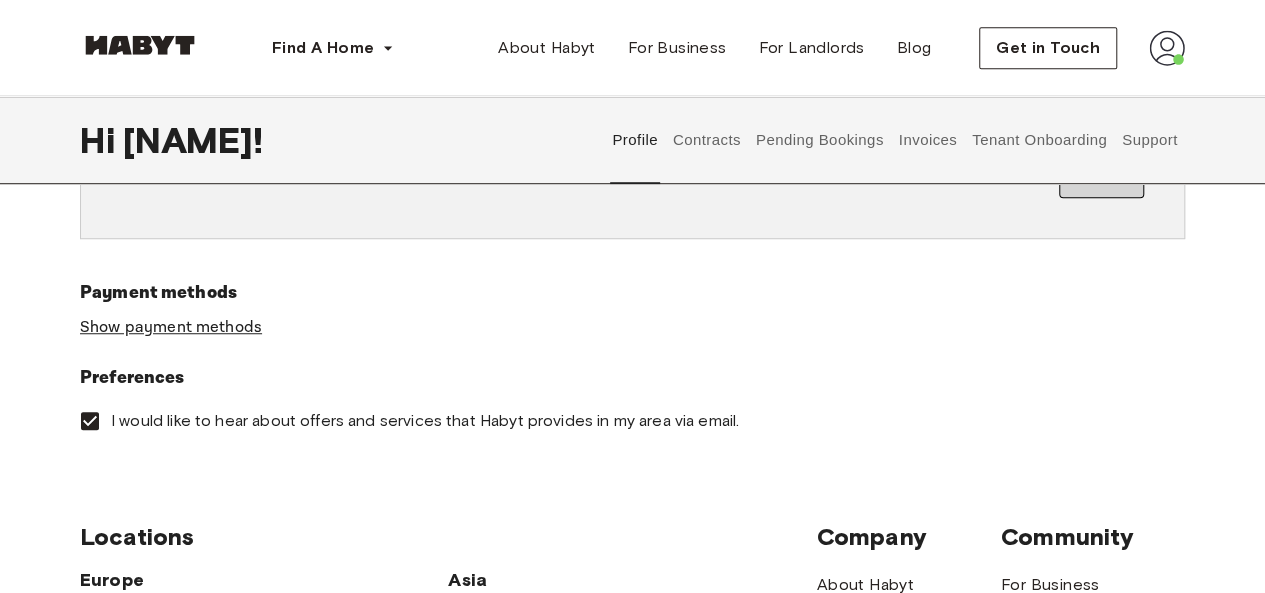 click on "Show payment methods" at bounding box center [171, 327] 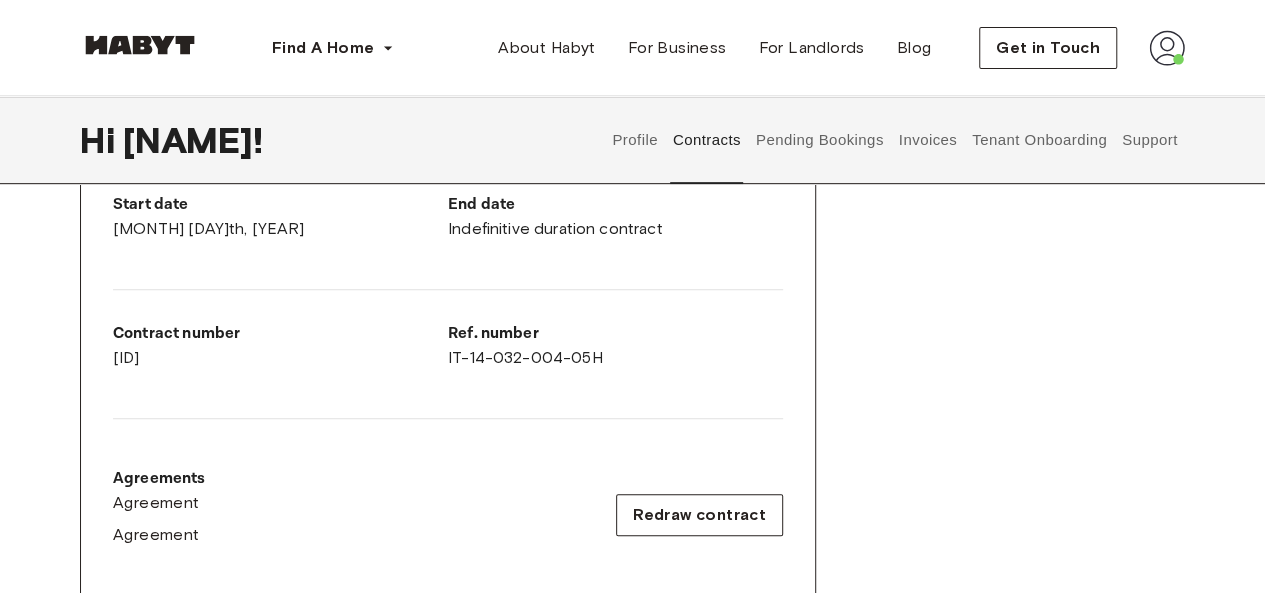 scroll, scrollTop: 0, scrollLeft: 0, axis: both 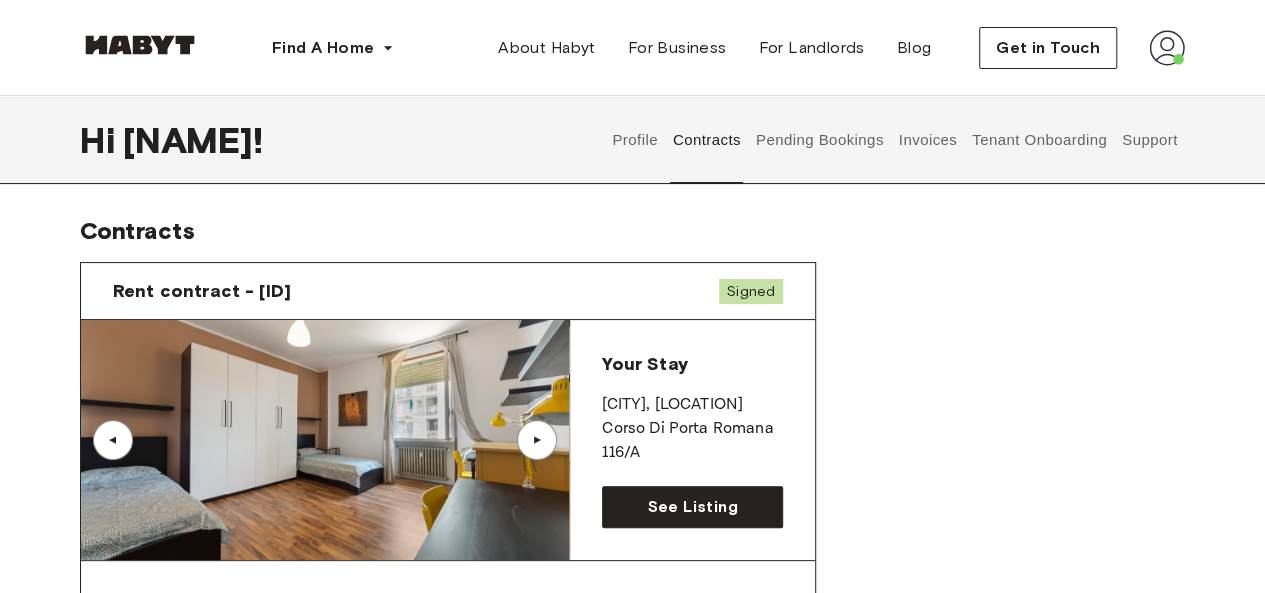 click on "Pending Bookings" at bounding box center (819, 140) 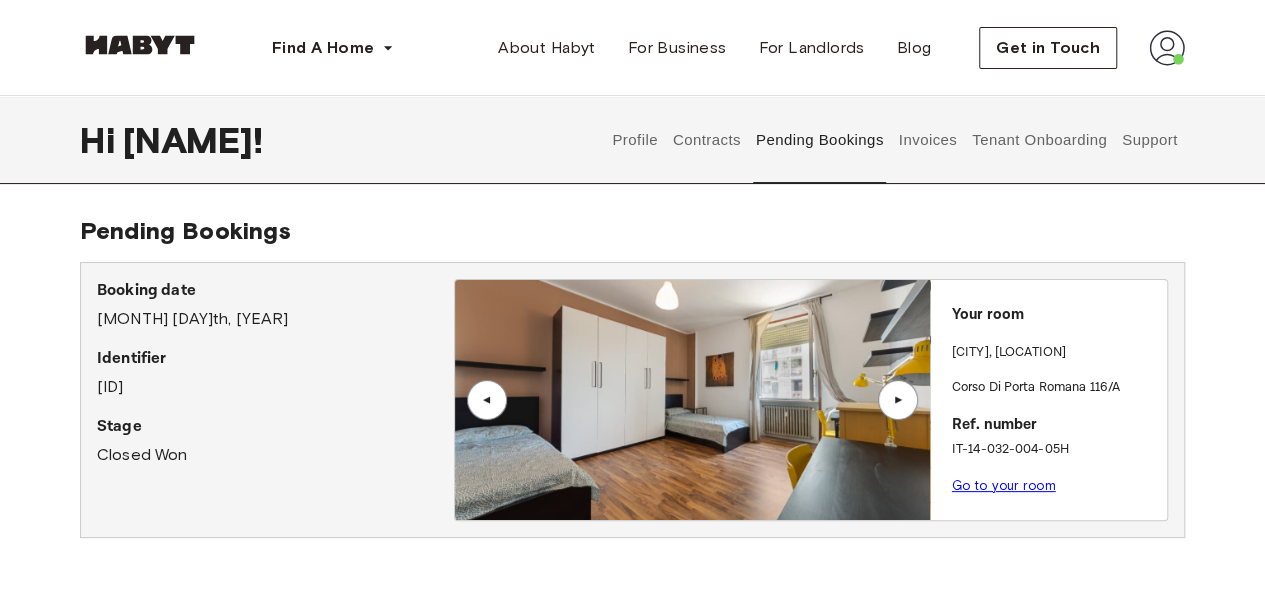 click on "Profile" at bounding box center [635, 140] 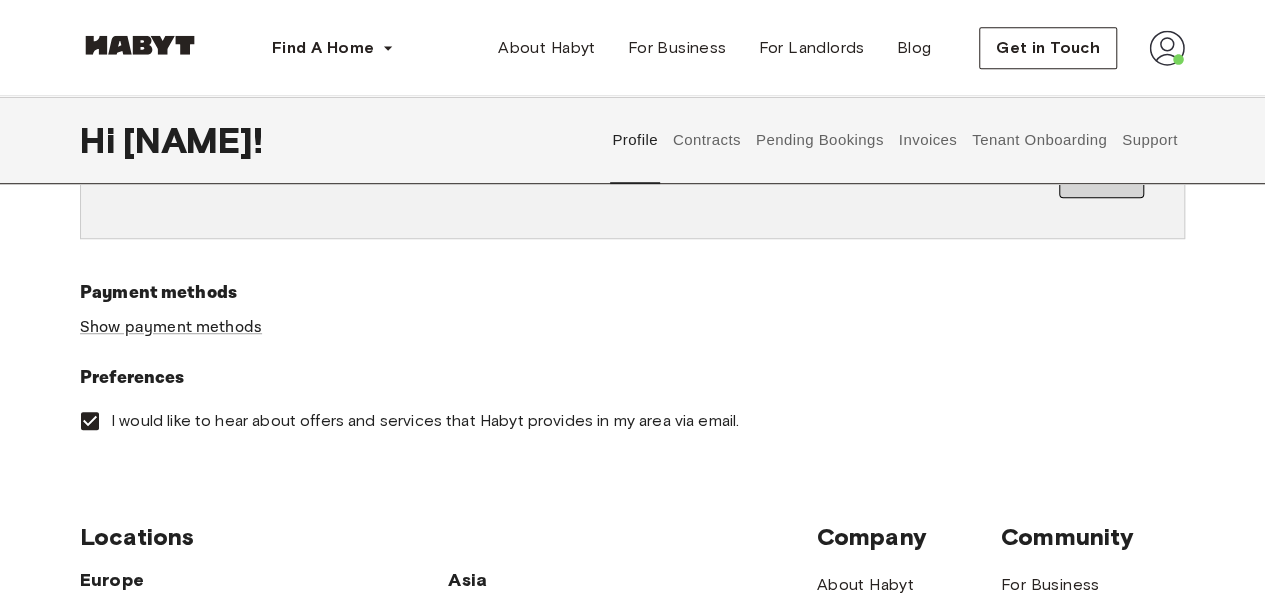 scroll, scrollTop: 500, scrollLeft: 0, axis: vertical 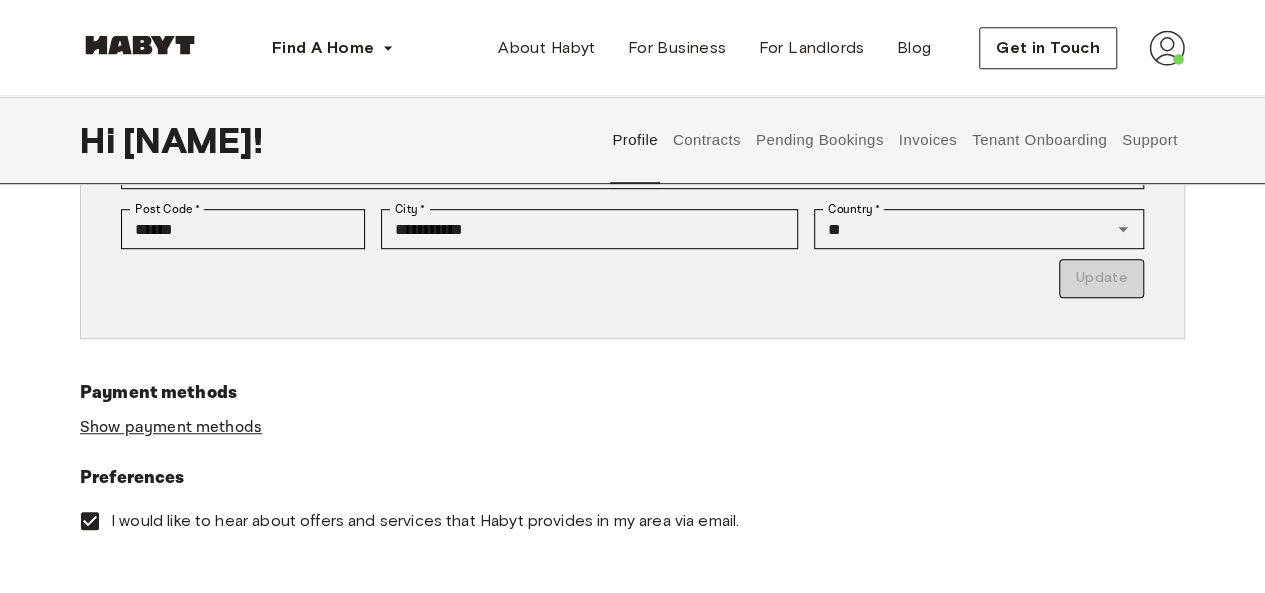 click on "Show payment methods" at bounding box center [171, 427] 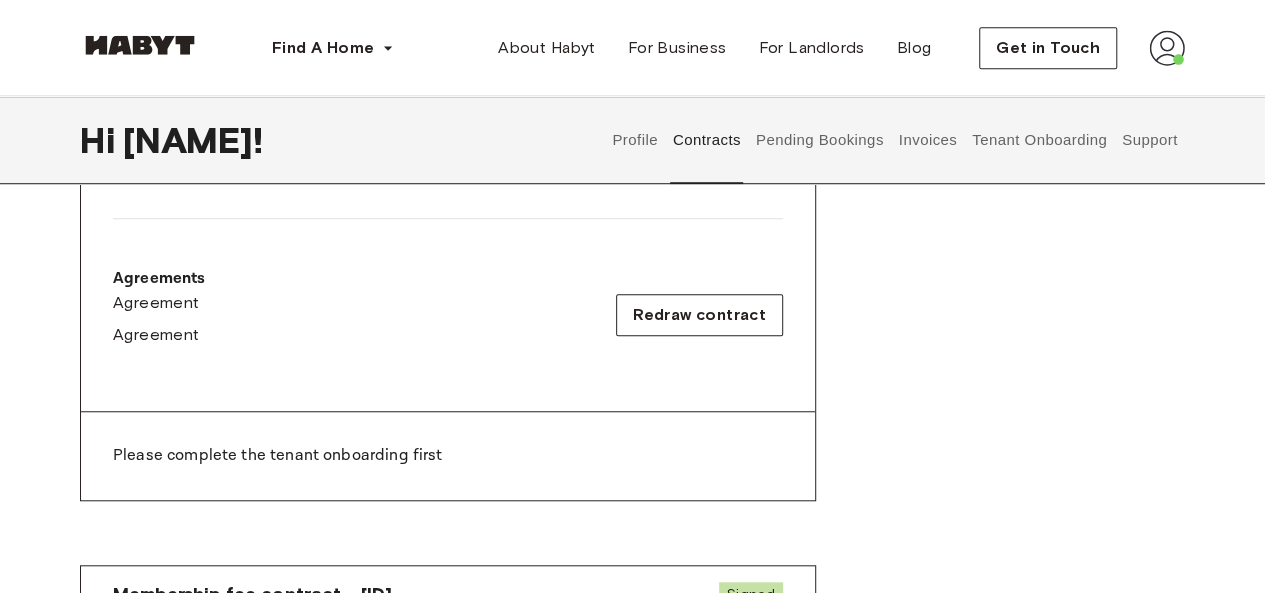 scroll, scrollTop: 800, scrollLeft: 0, axis: vertical 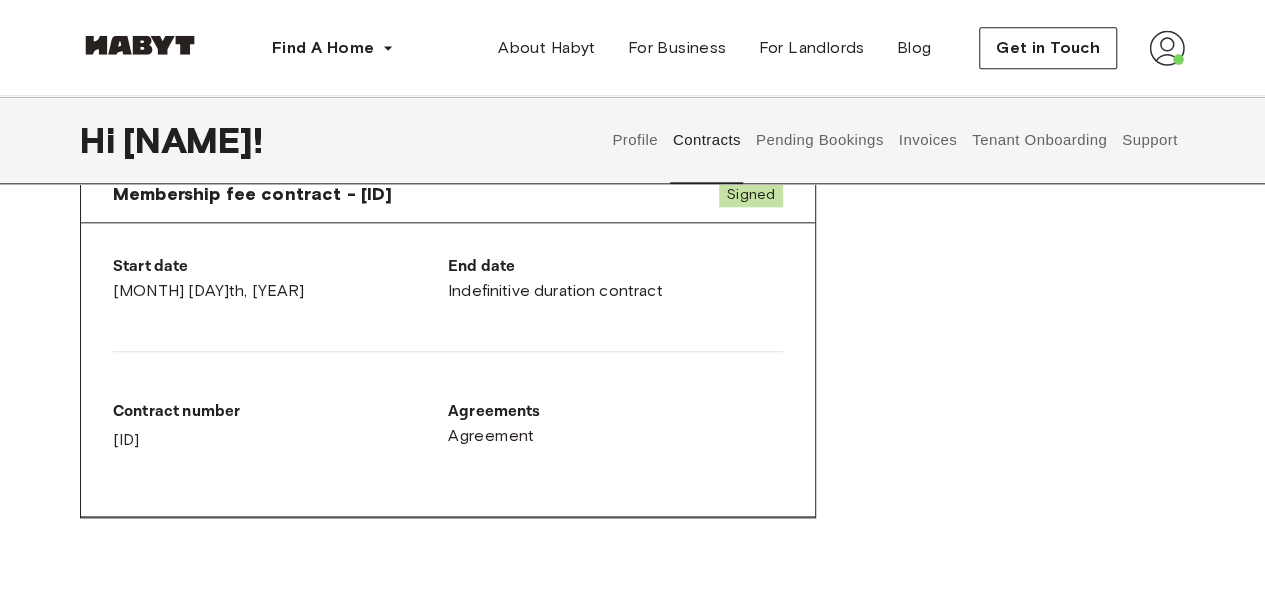 click on "Start date [MONTH] [DAY]th, [YEAR] End date Indefinitive duration contract Contract number [ID] Agreements Agreement" at bounding box center (448, 370) 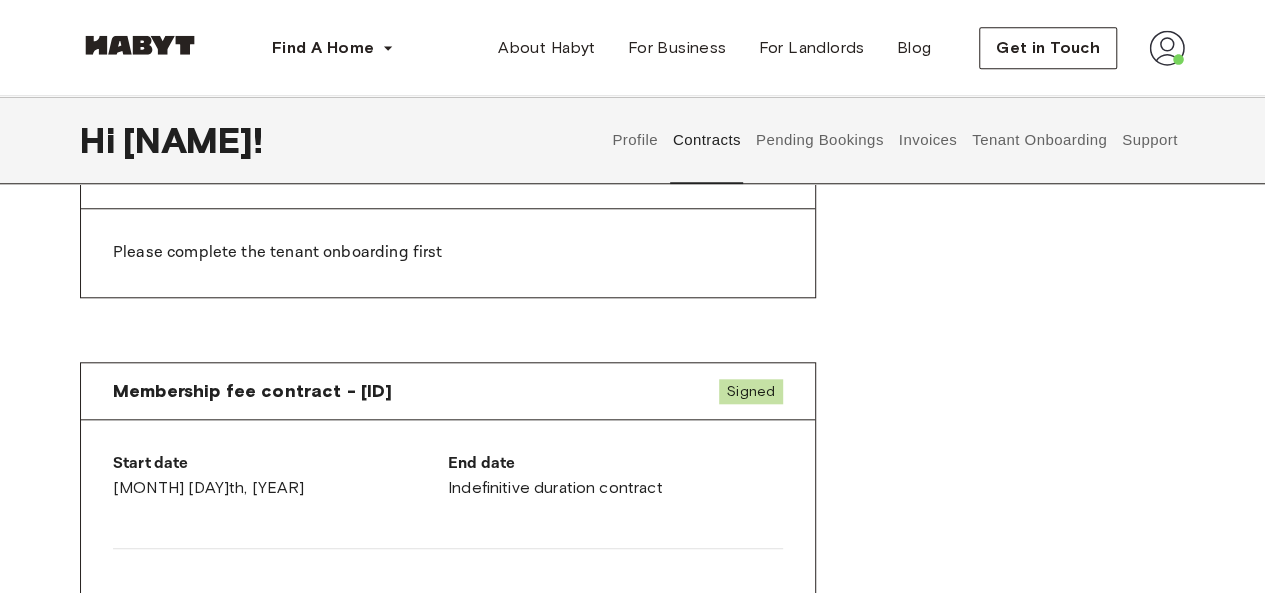 scroll, scrollTop: 800, scrollLeft: 0, axis: vertical 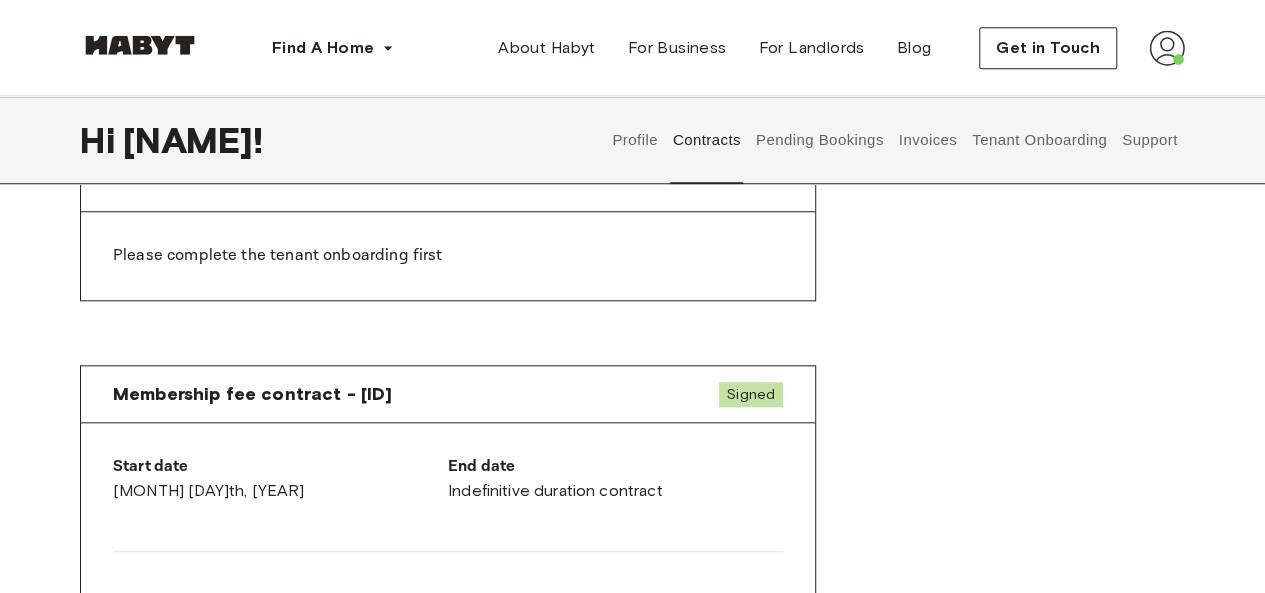 click on "Signed" at bounding box center (751, 394) 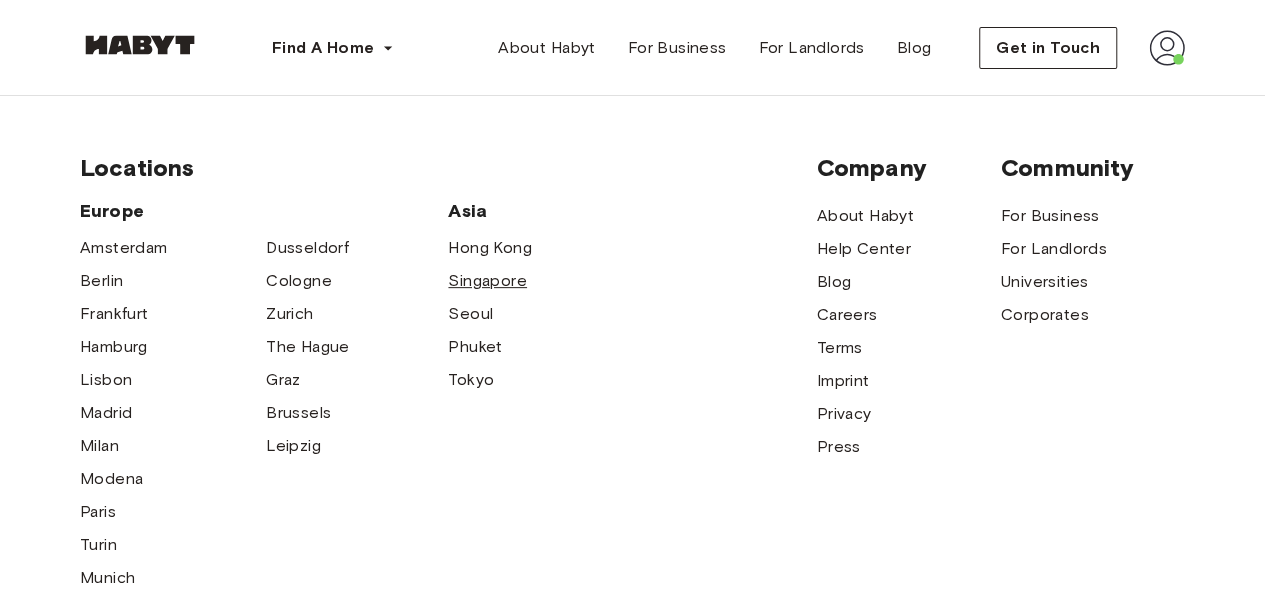 scroll, scrollTop: 0, scrollLeft: 0, axis: both 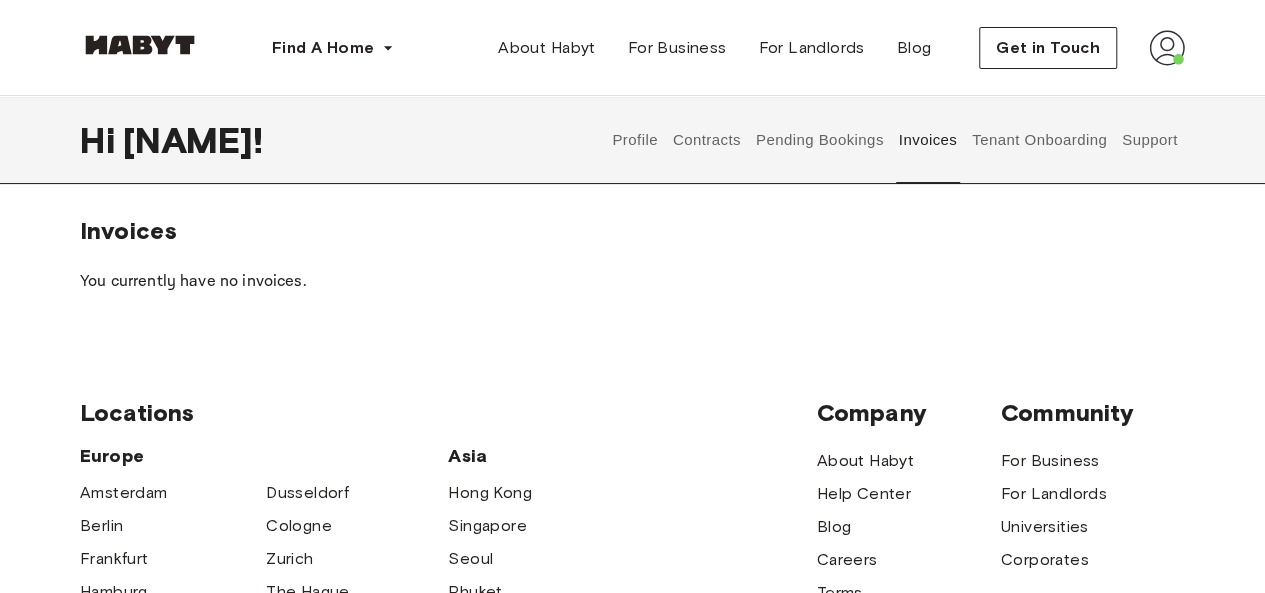 click on "Profile" at bounding box center (635, 140) 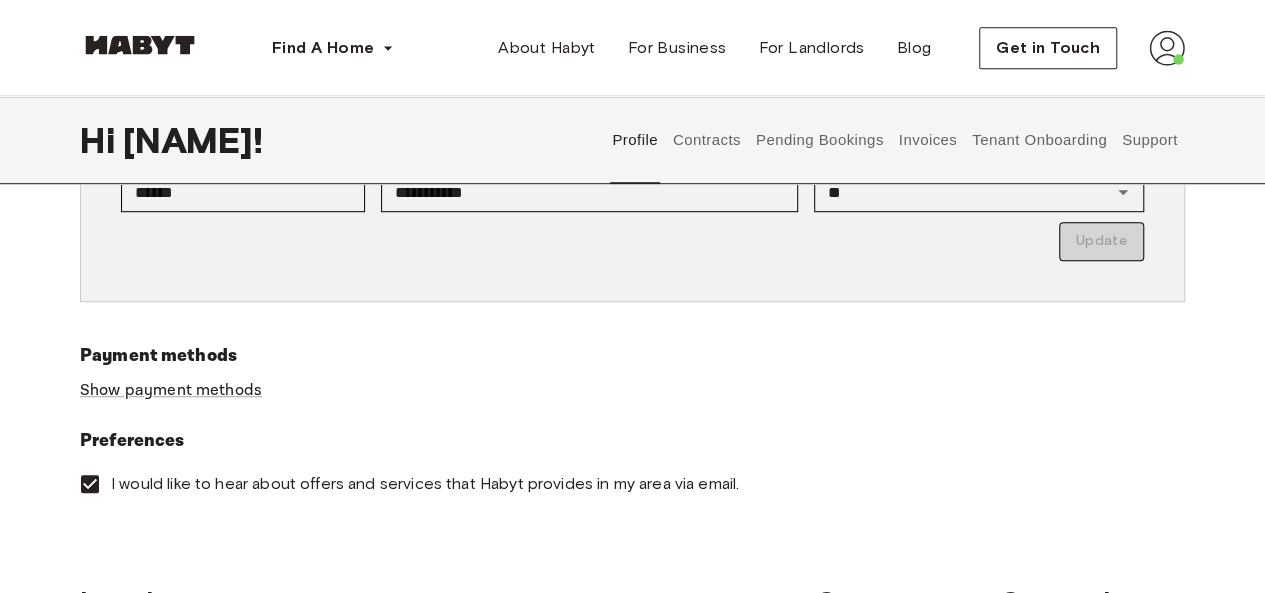 scroll, scrollTop: 600, scrollLeft: 0, axis: vertical 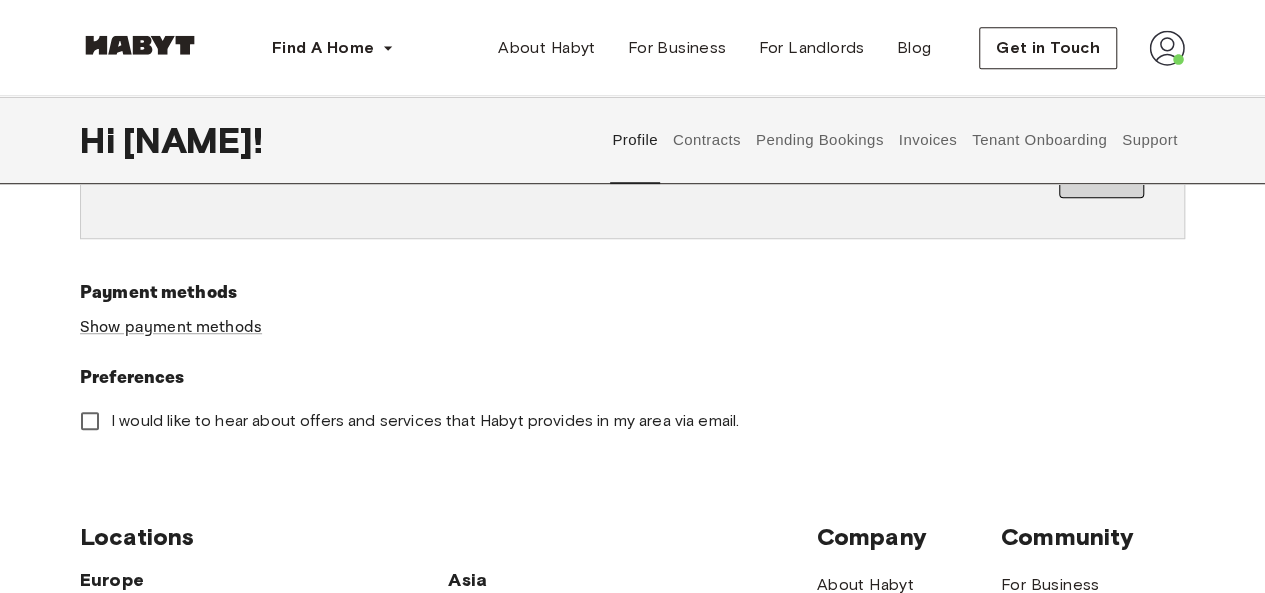click on "Tenant Onboarding" at bounding box center (1040, 140) 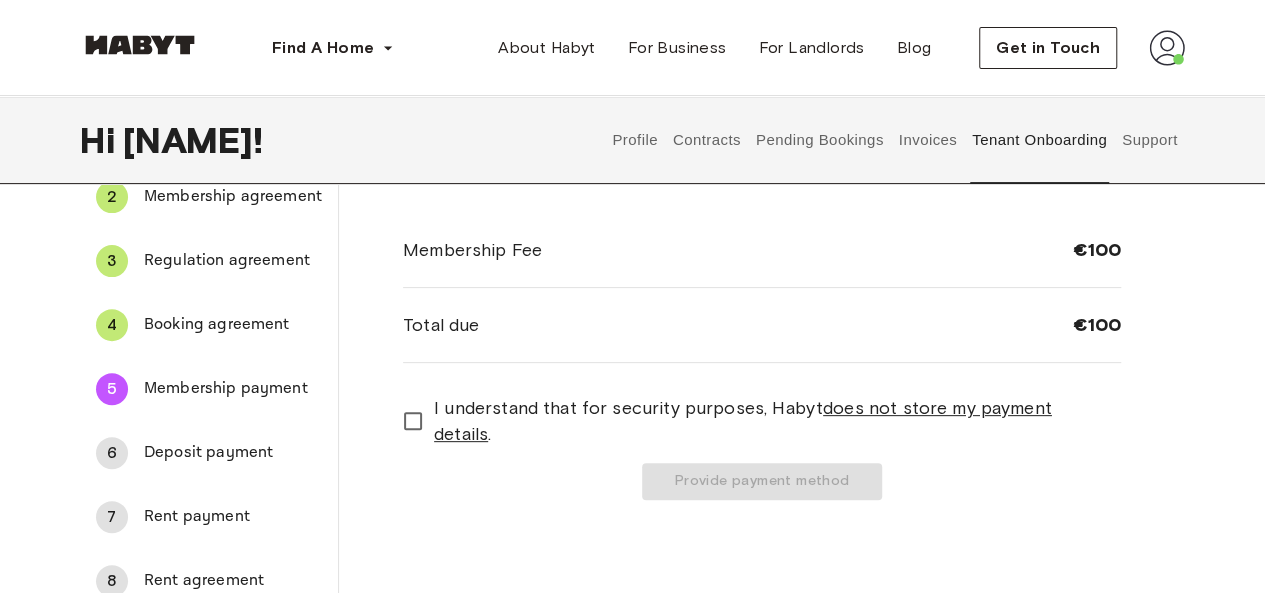 scroll, scrollTop: 200, scrollLeft: 0, axis: vertical 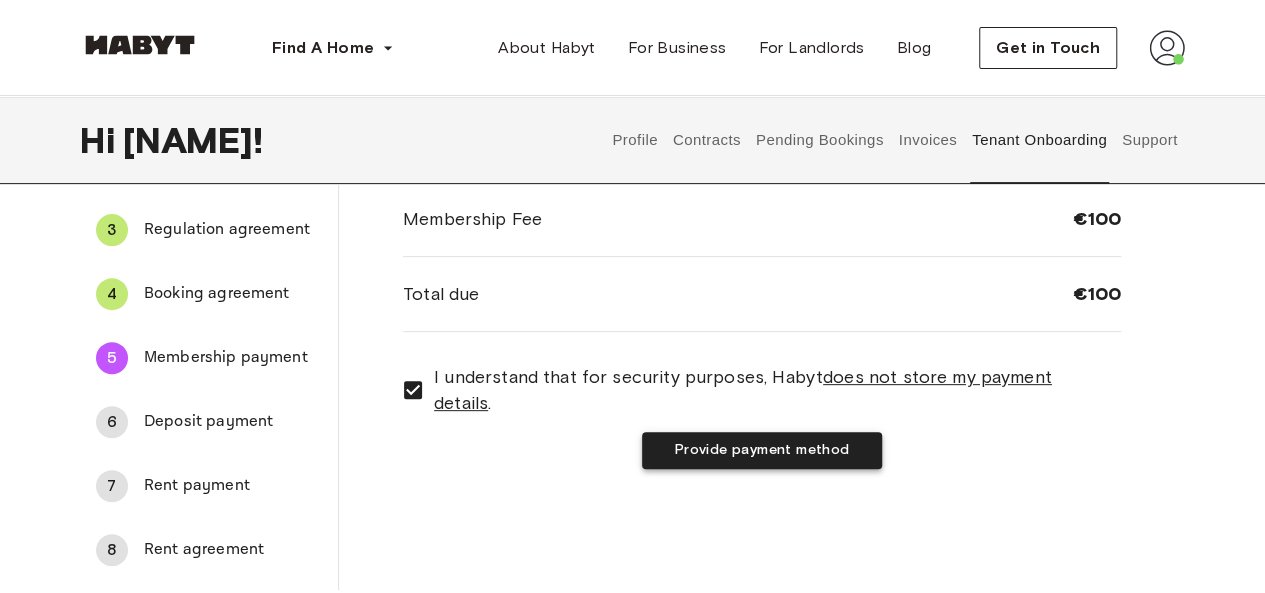 click on "Provide payment method" at bounding box center (762, 450) 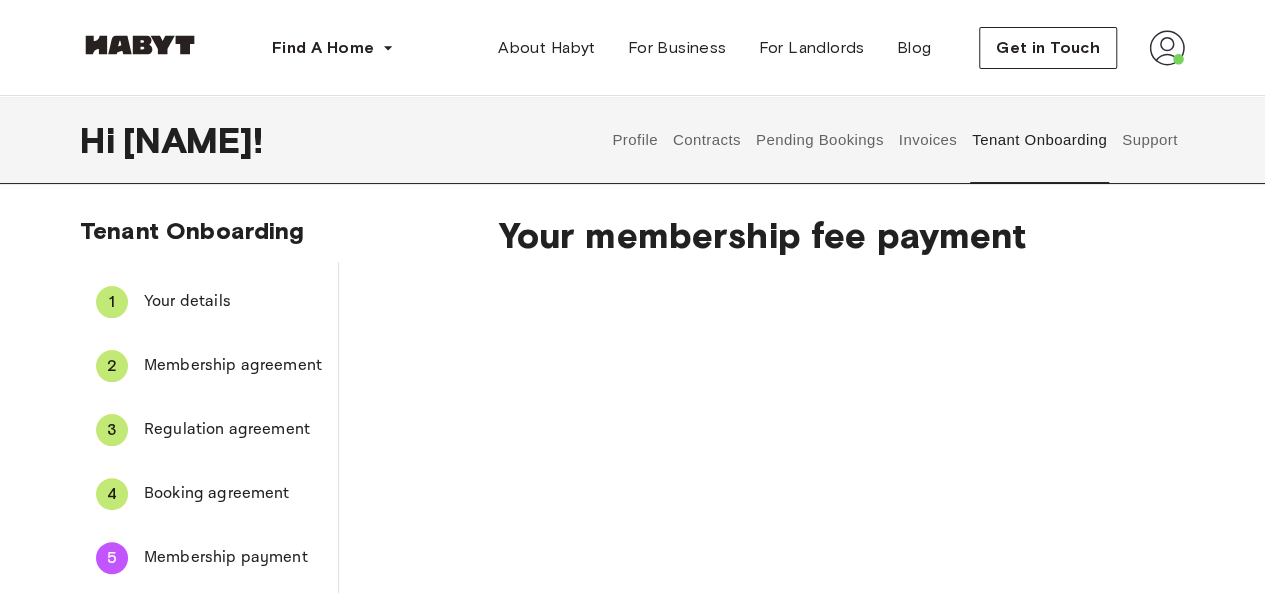 scroll, scrollTop: 152, scrollLeft: 0, axis: vertical 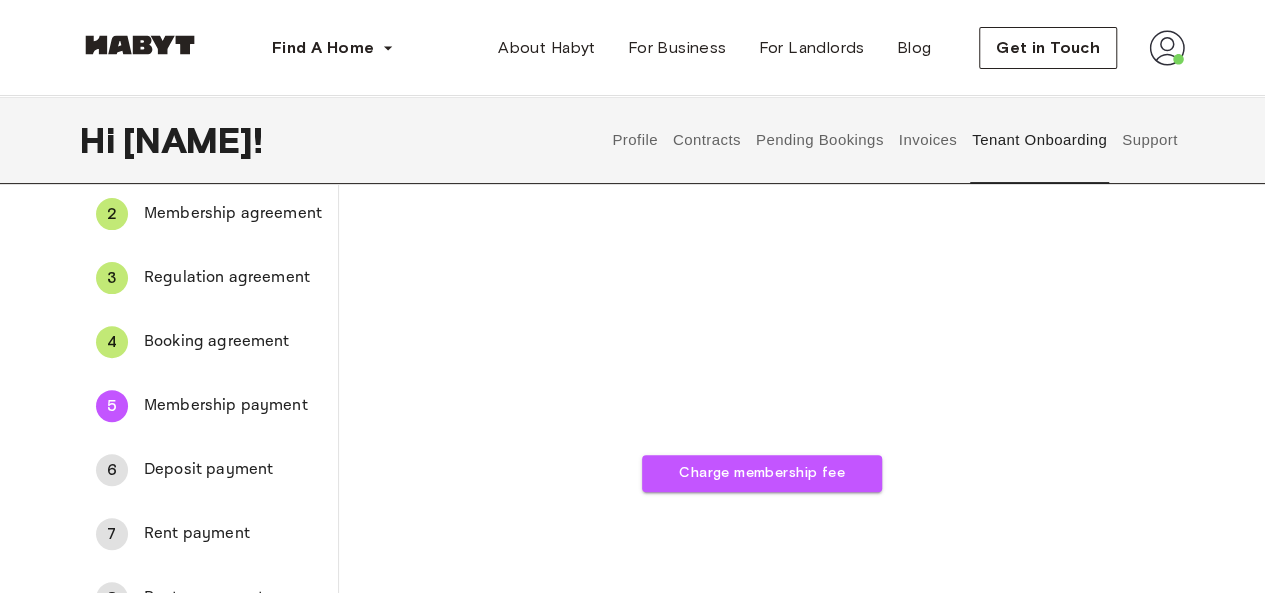 click on "Charge membership fee" at bounding box center (762, 306) 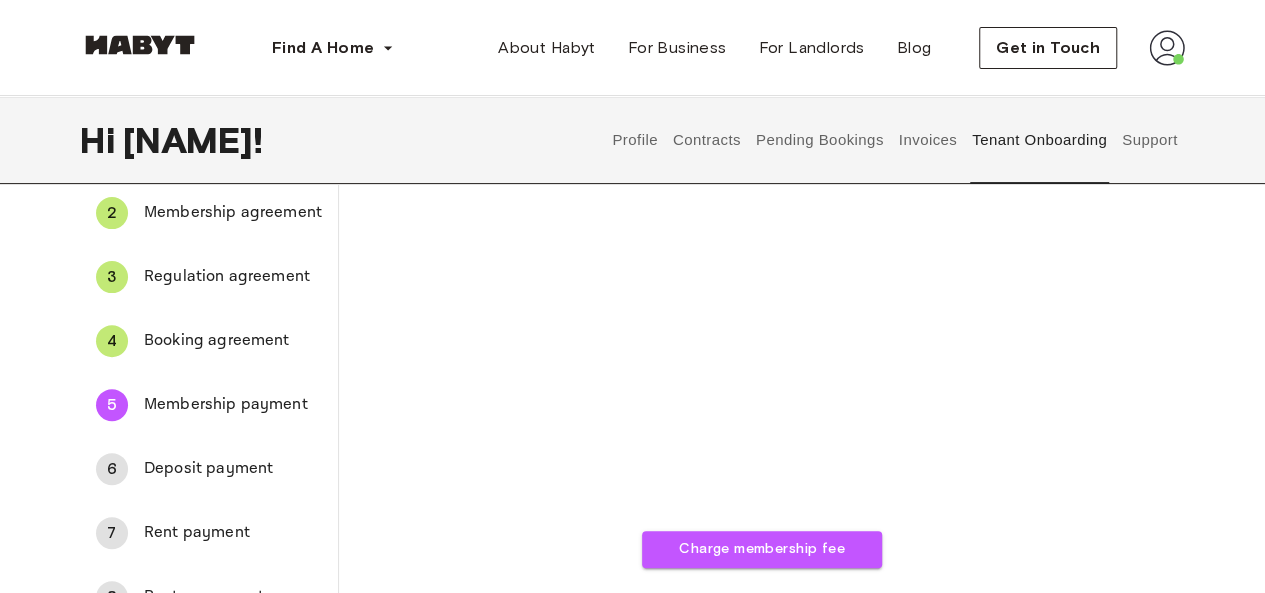 scroll, scrollTop: 154, scrollLeft: 0, axis: vertical 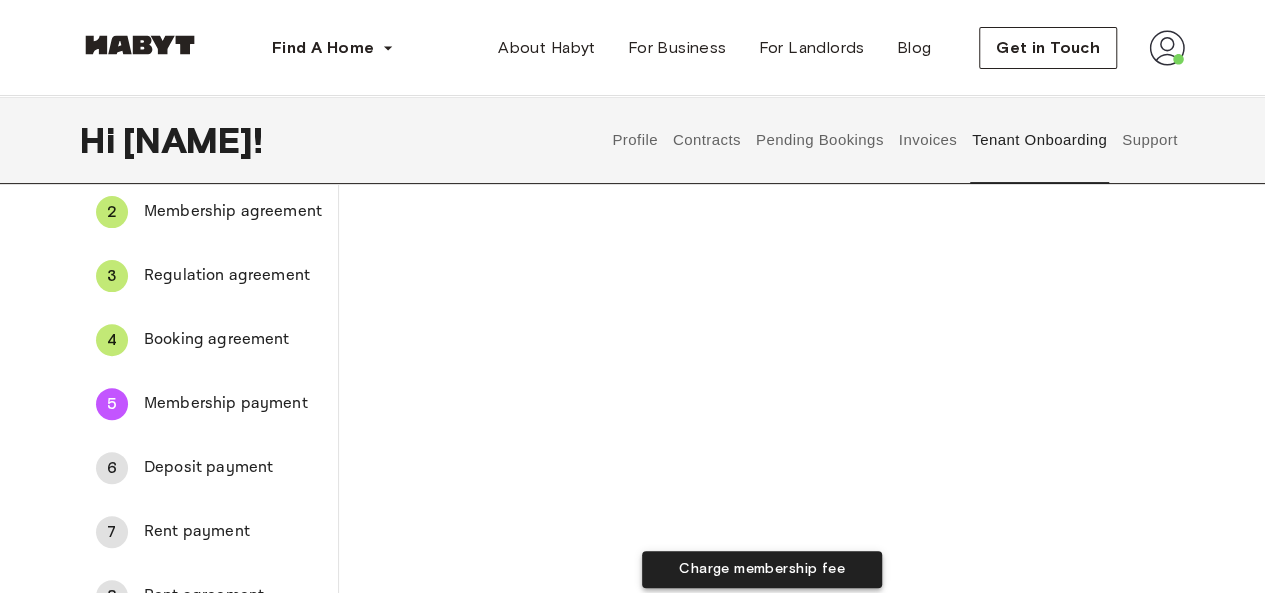 click on "Charge membership fee" at bounding box center (762, 569) 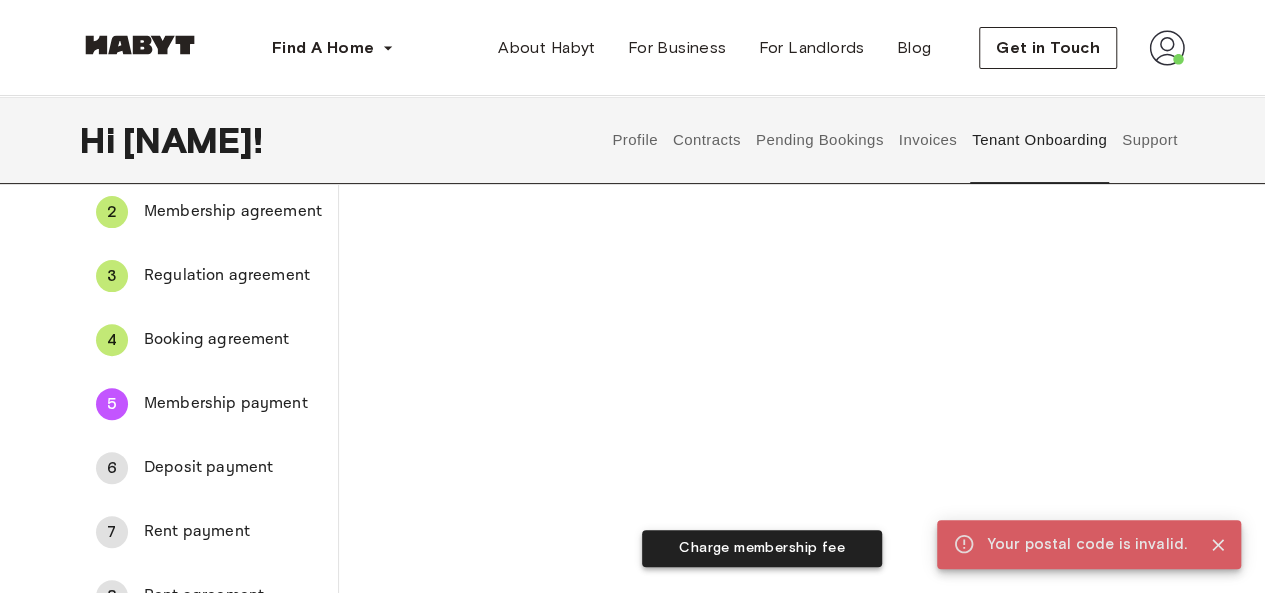 click on "Charge membership fee" at bounding box center [762, 548] 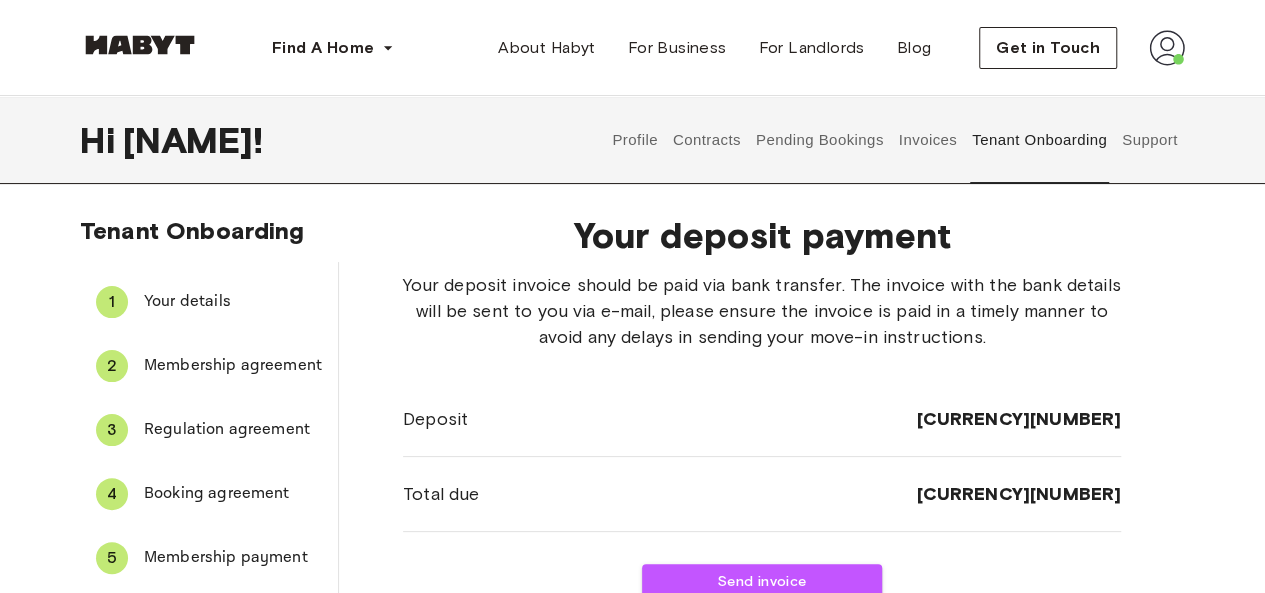 scroll, scrollTop: 106, scrollLeft: 0, axis: vertical 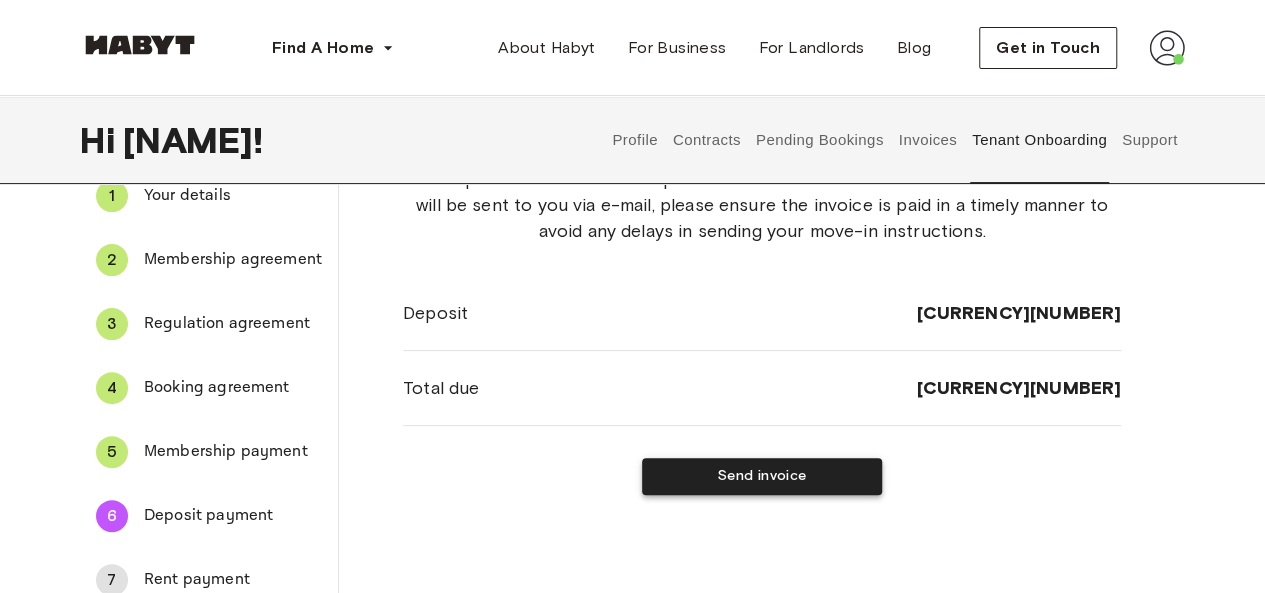 click on "Send invoice" at bounding box center (762, 476) 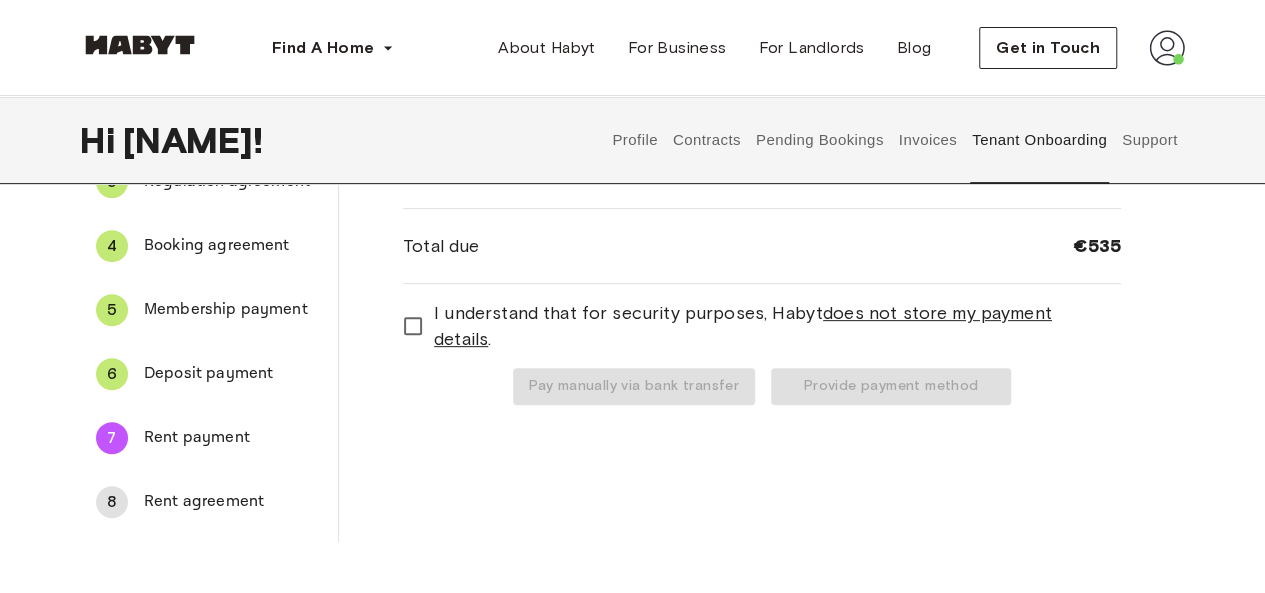 scroll, scrollTop: 247, scrollLeft: 0, axis: vertical 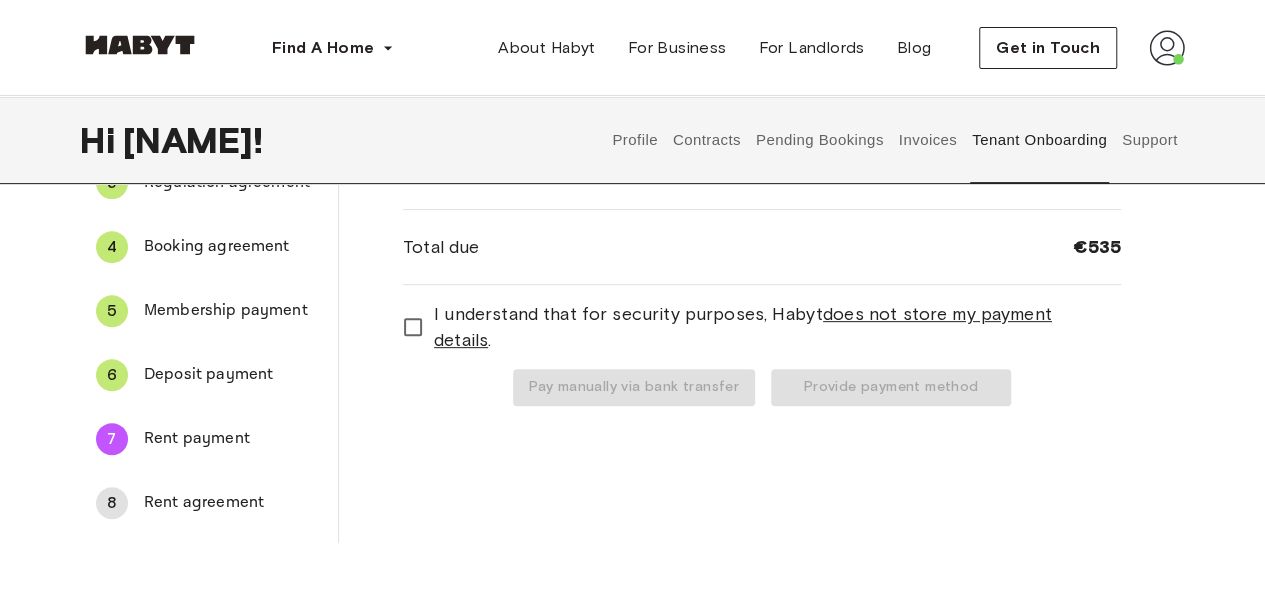 click on "Invoices" at bounding box center (927, 140) 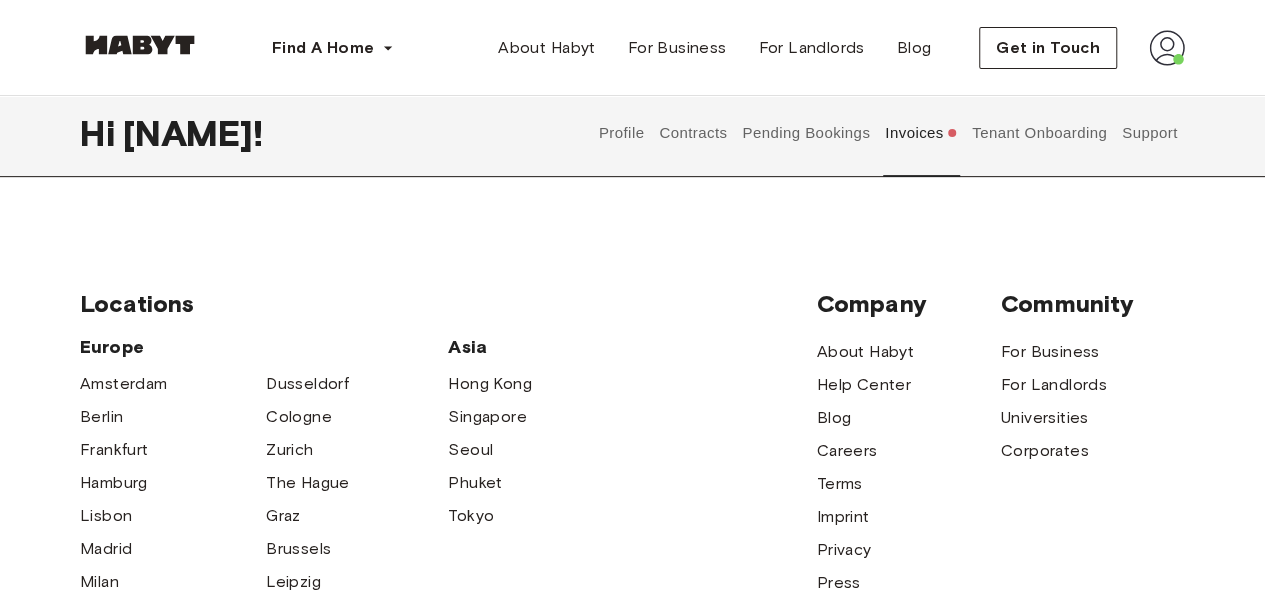 scroll, scrollTop: 0, scrollLeft: 0, axis: both 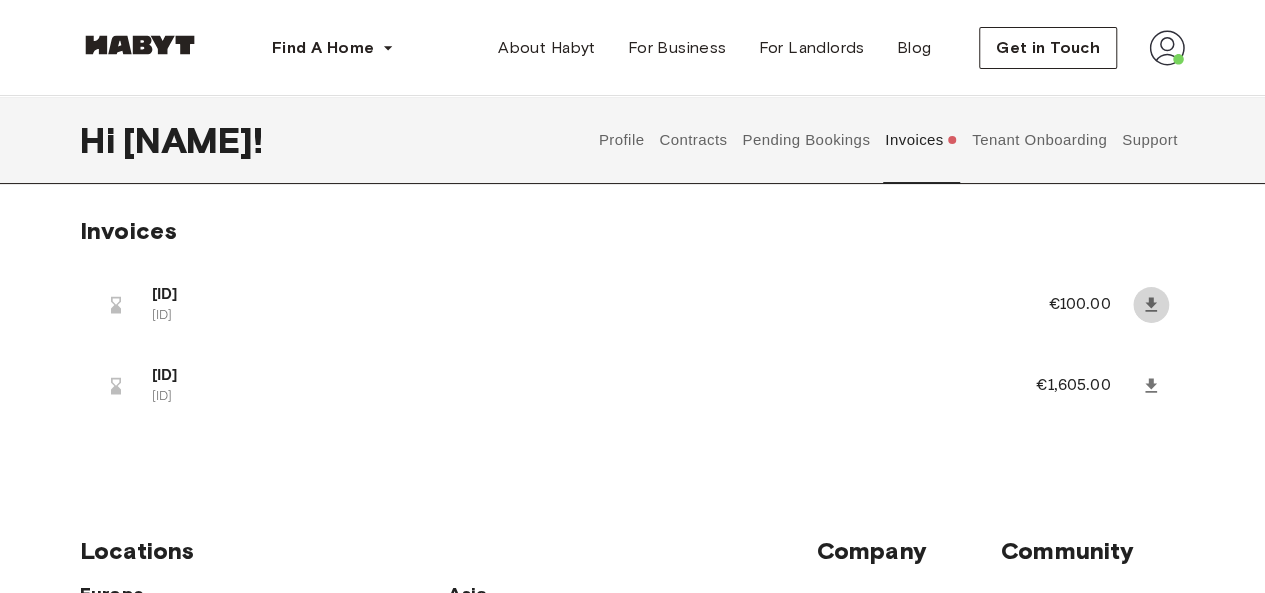click 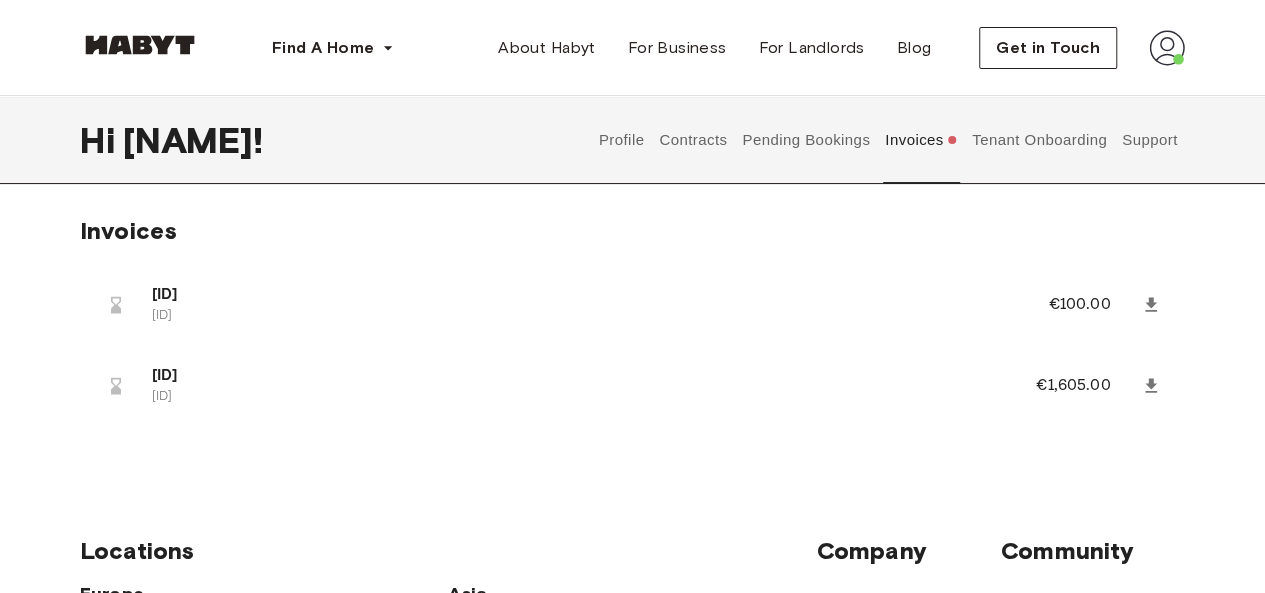 click on "Contracts" at bounding box center (693, 140) 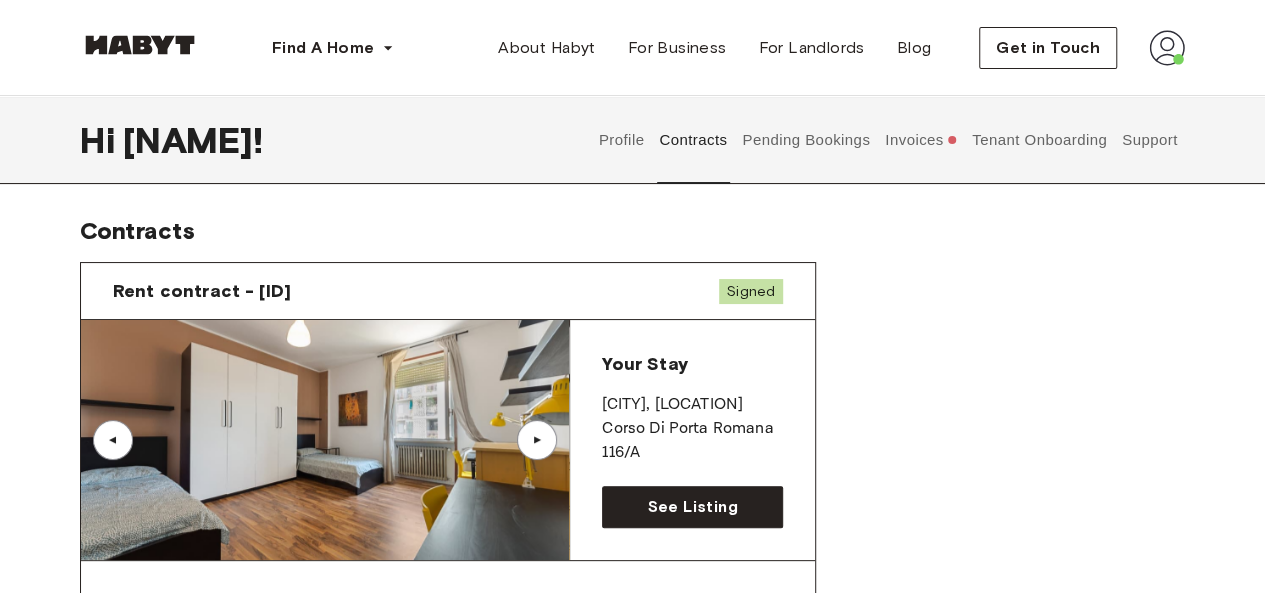 click on "Invoices" at bounding box center [921, 140] 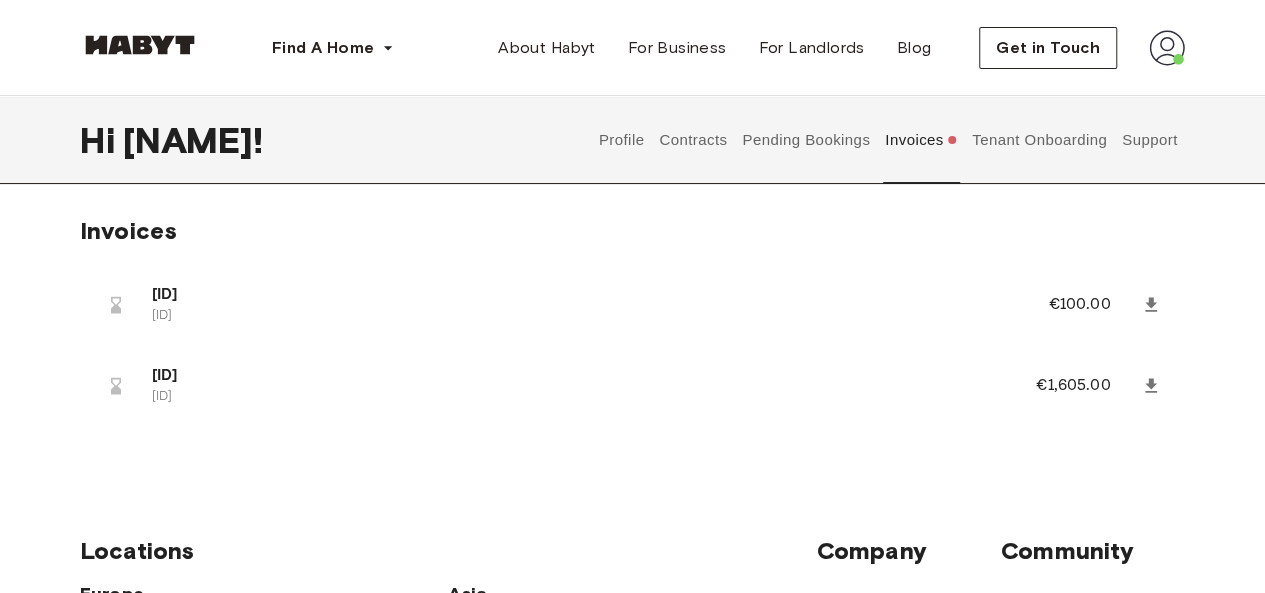 click on "€100.00" at bounding box center (1092, 305) 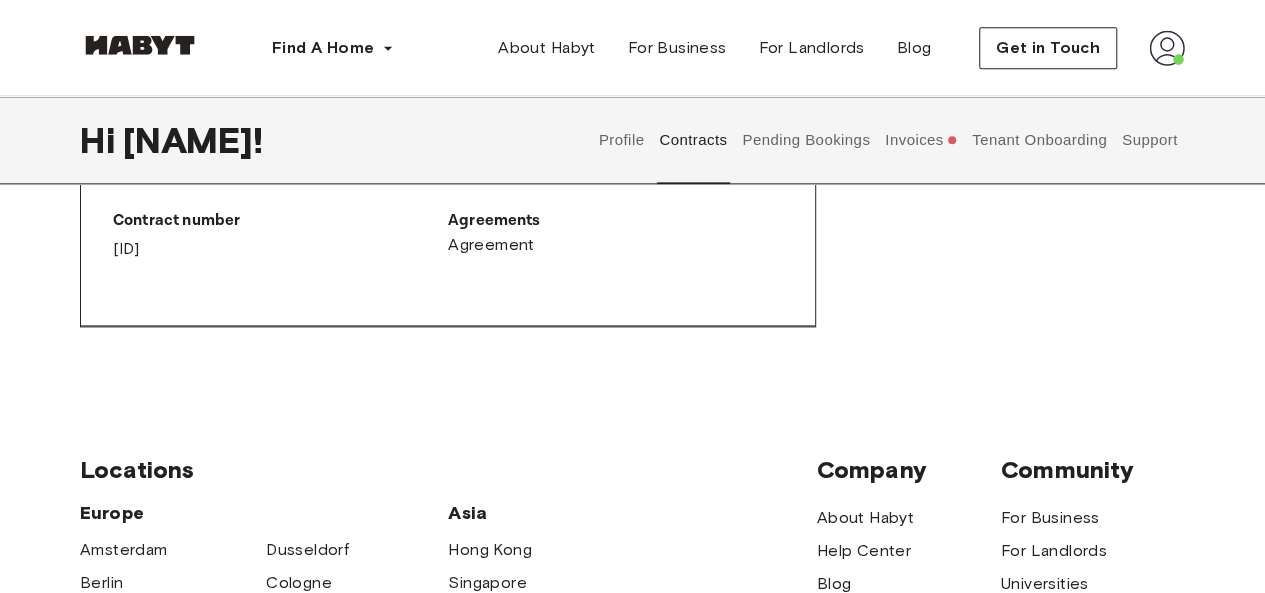 scroll, scrollTop: 1175, scrollLeft: 0, axis: vertical 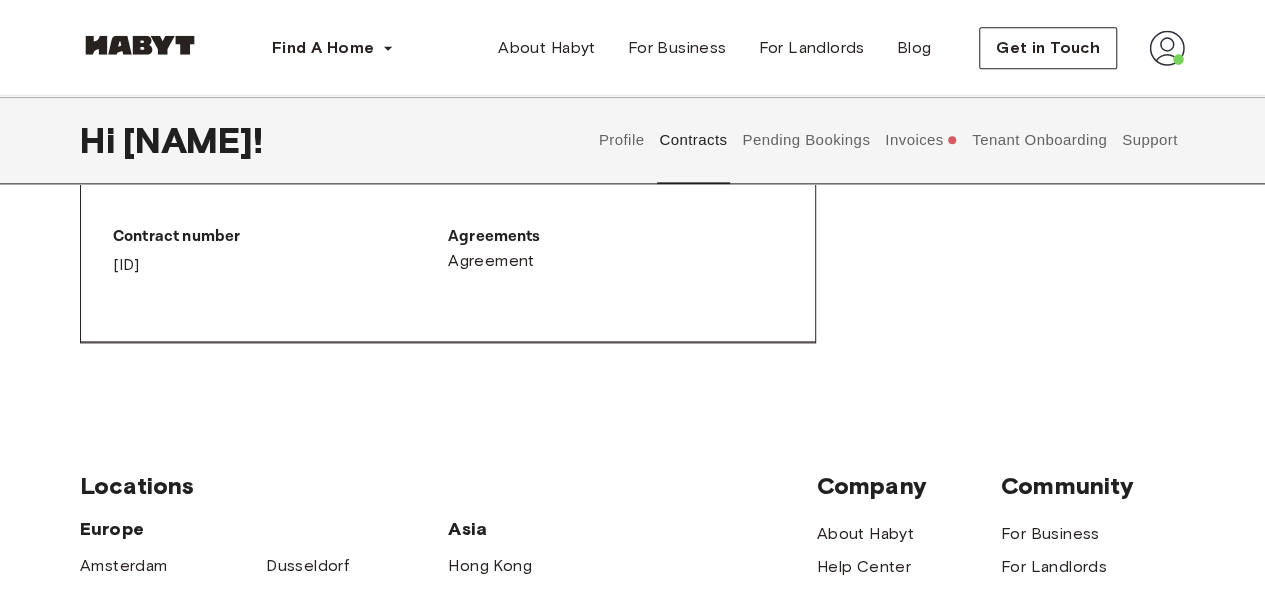click on "Tenant Onboarding" at bounding box center (1040, 140) 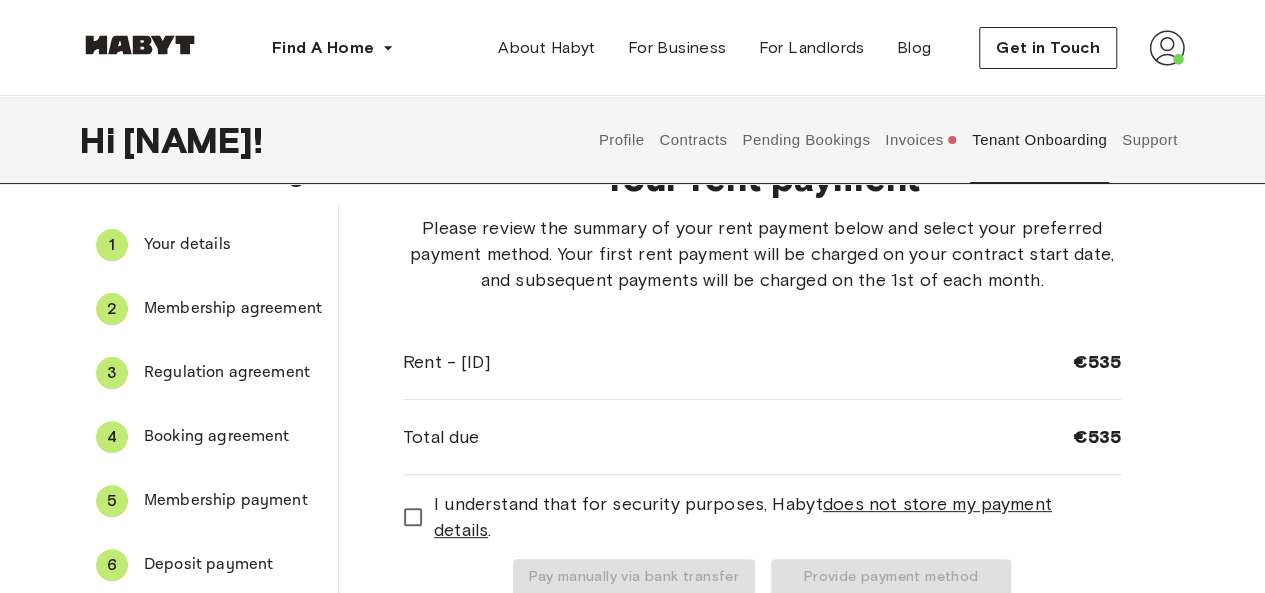 scroll, scrollTop: 114, scrollLeft: 0, axis: vertical 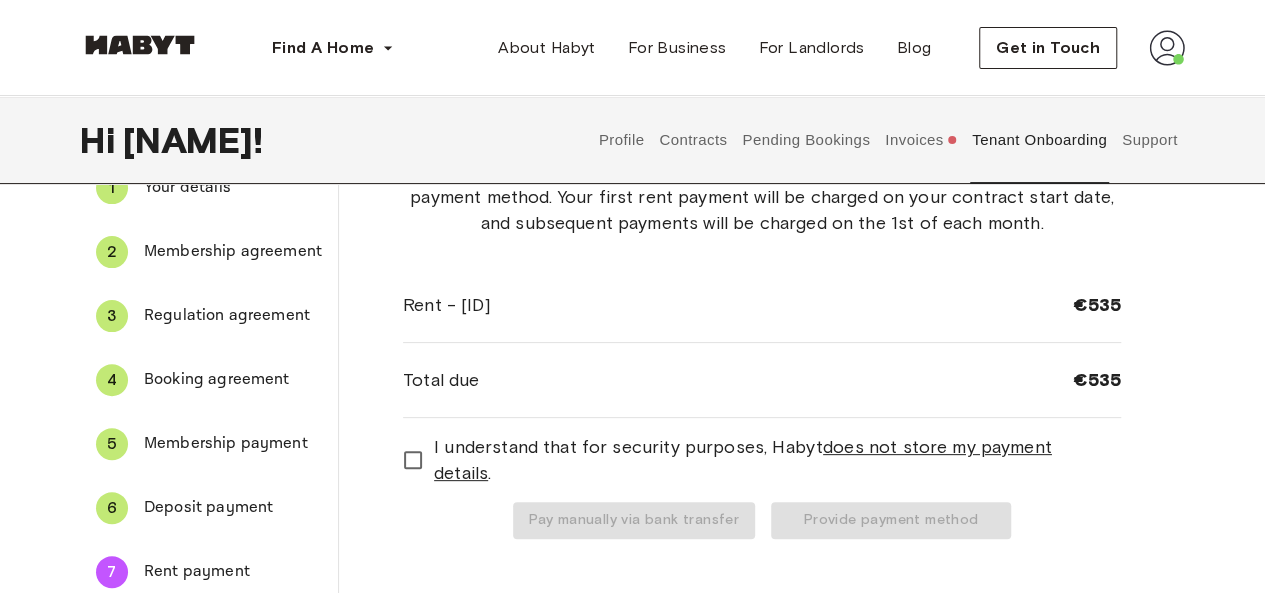 click on "5 Membership payment" at bounding box center (209, 444) 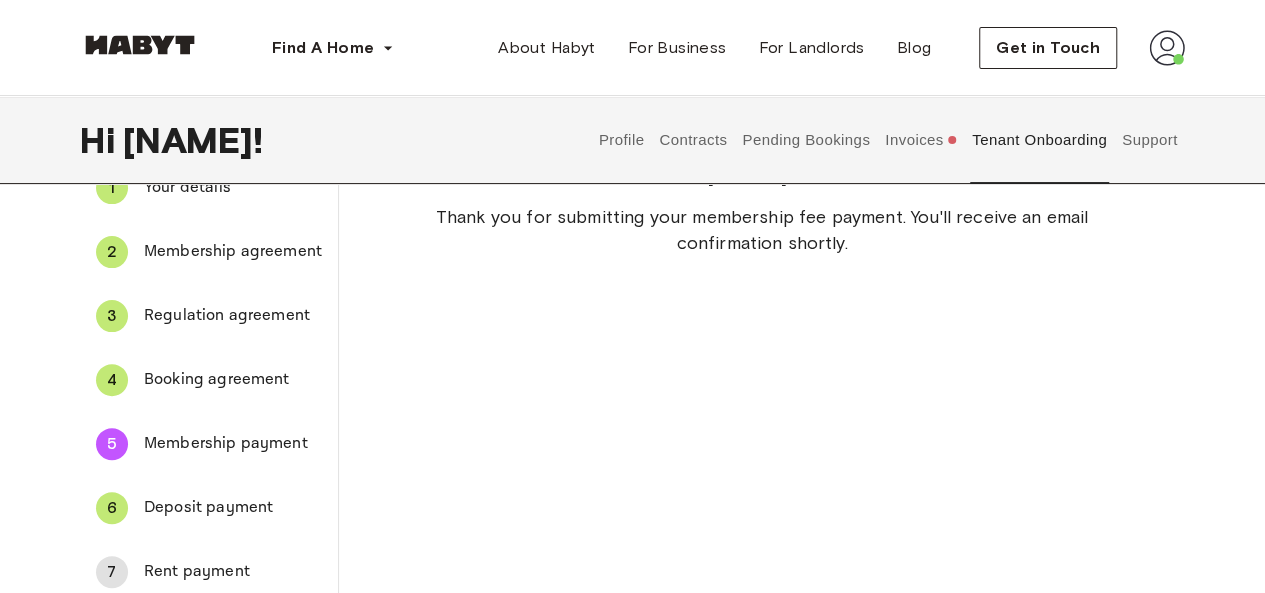 scroll, scrollTop: 0, scrollLeft: 0, axis: both 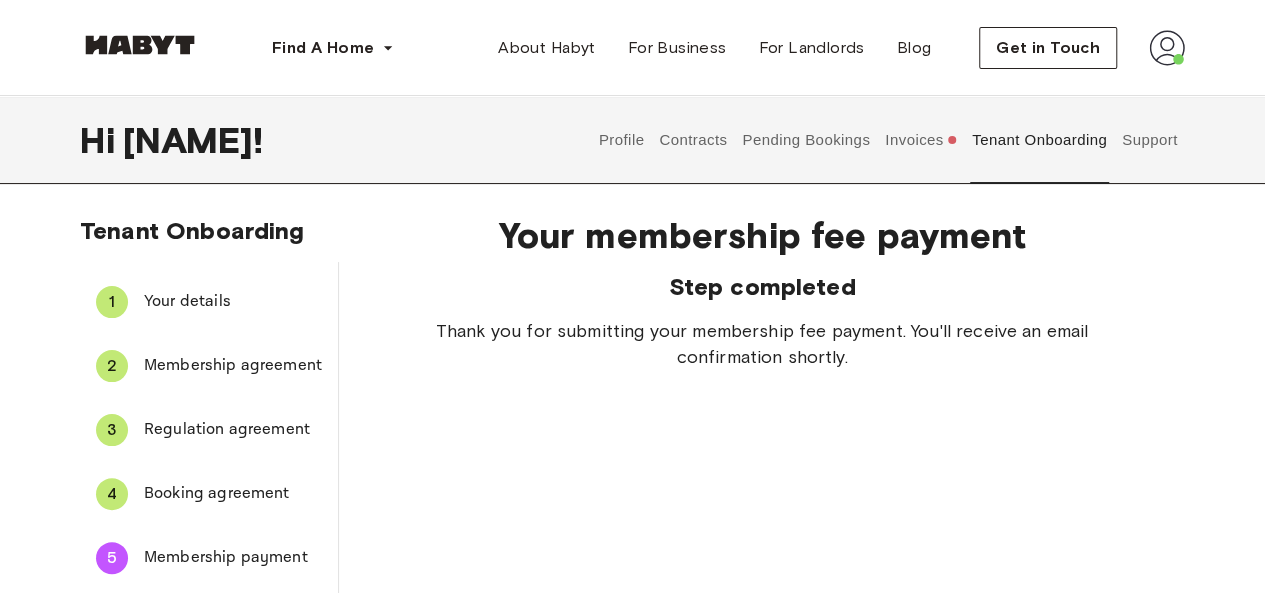 click on "Invoices" at bounding box center [921, 140] 